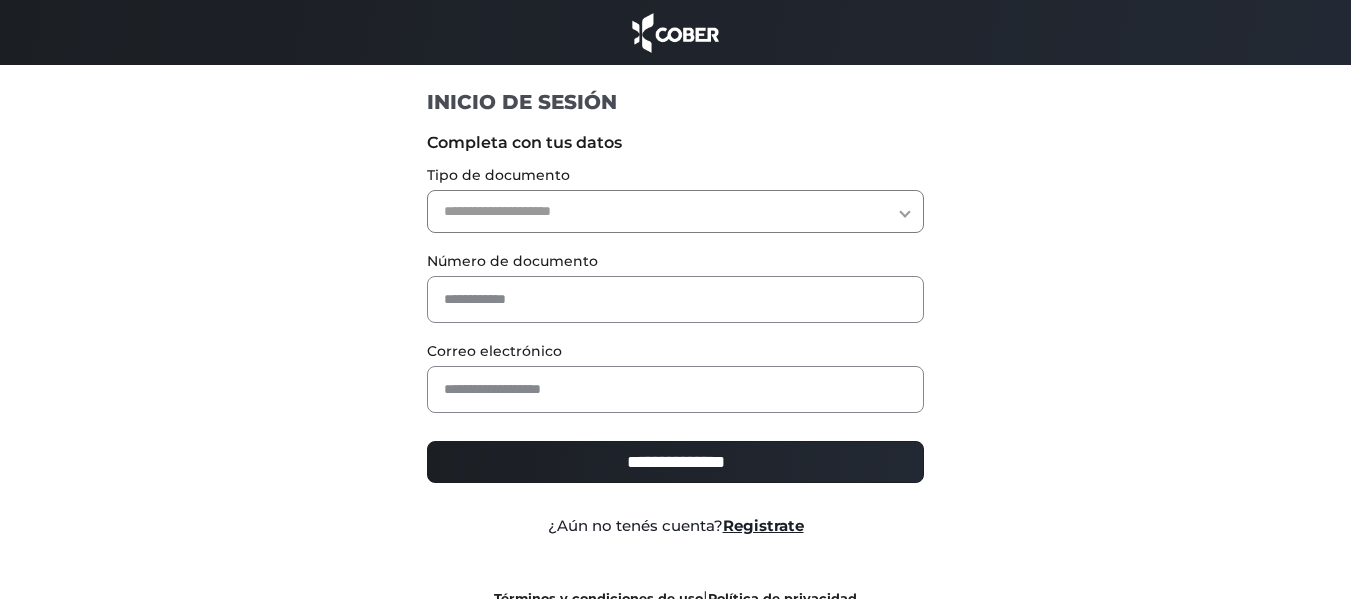 scroll, scrollTop: 0, scrollLeft: 0, axis: both 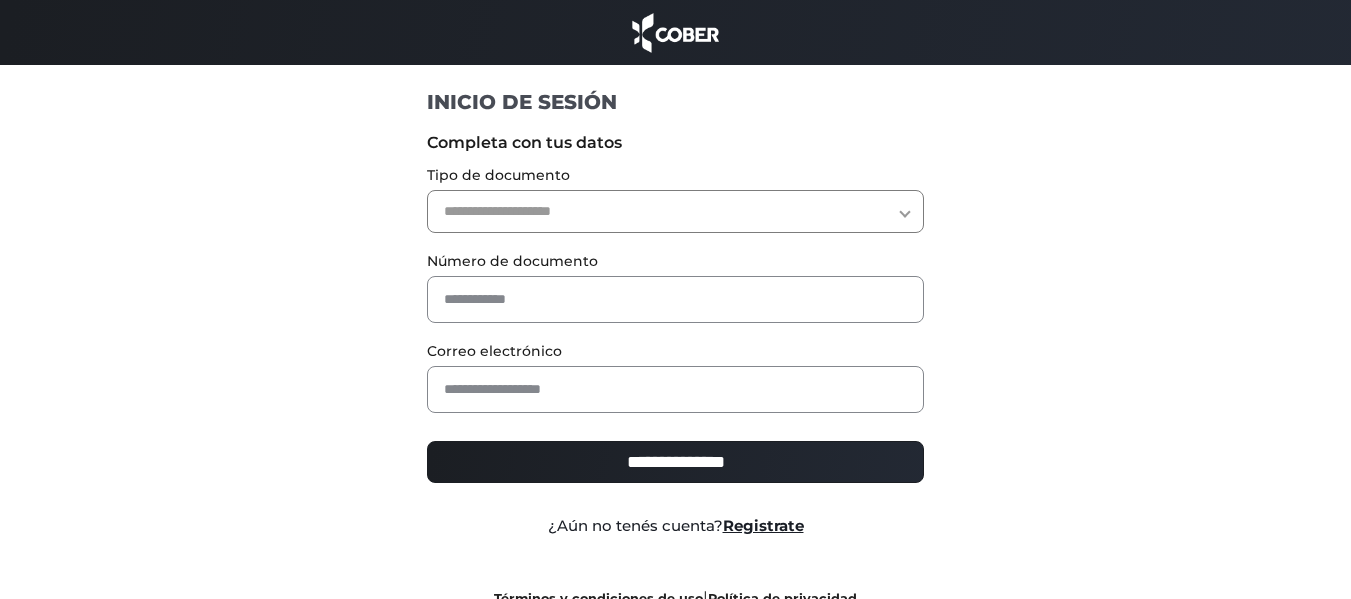 select on "***" 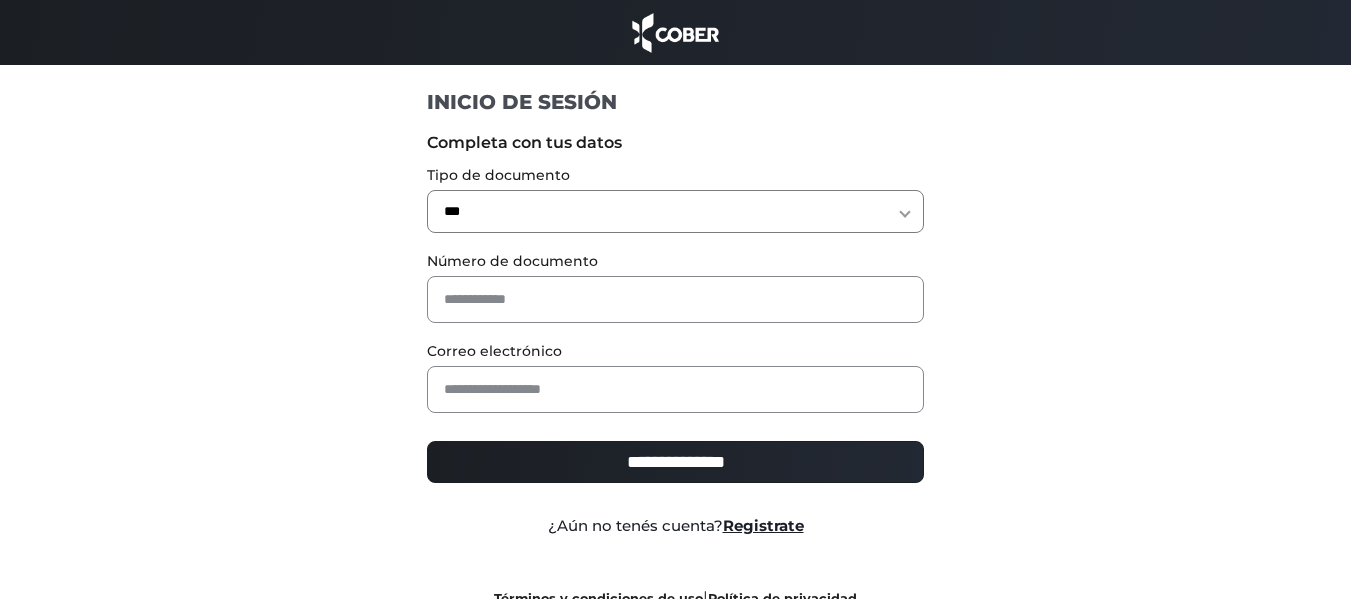 click on "**********" at bounding box center (675, 211) 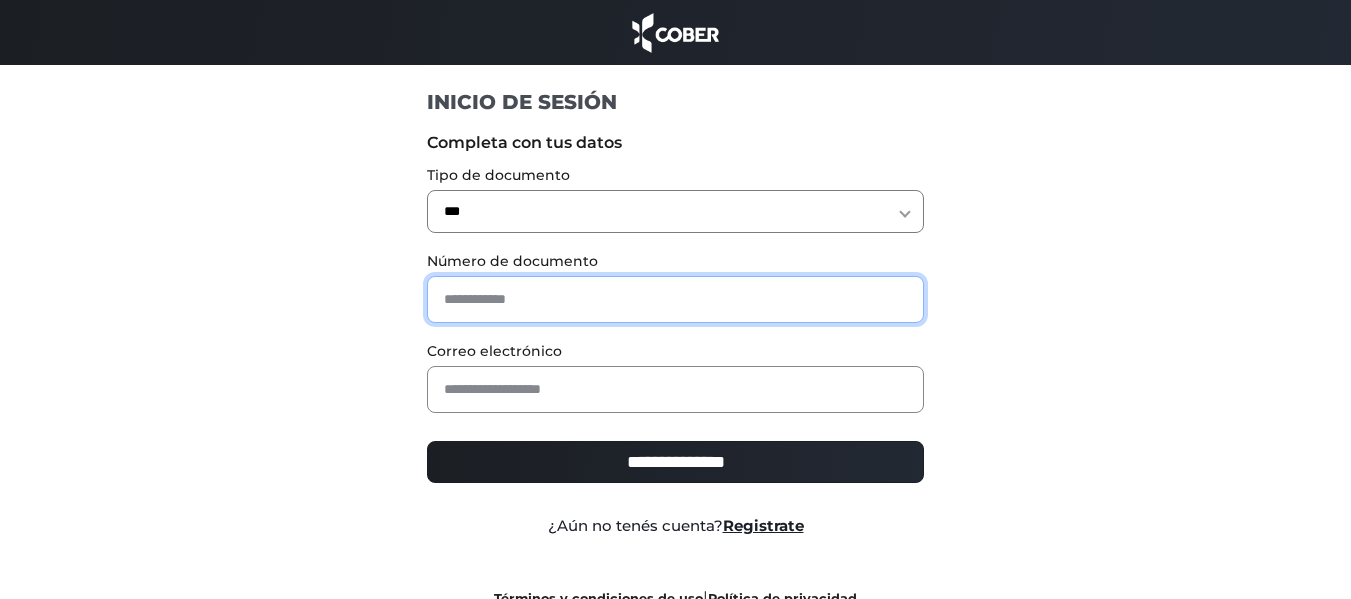 click at bounding box center [675, 299] 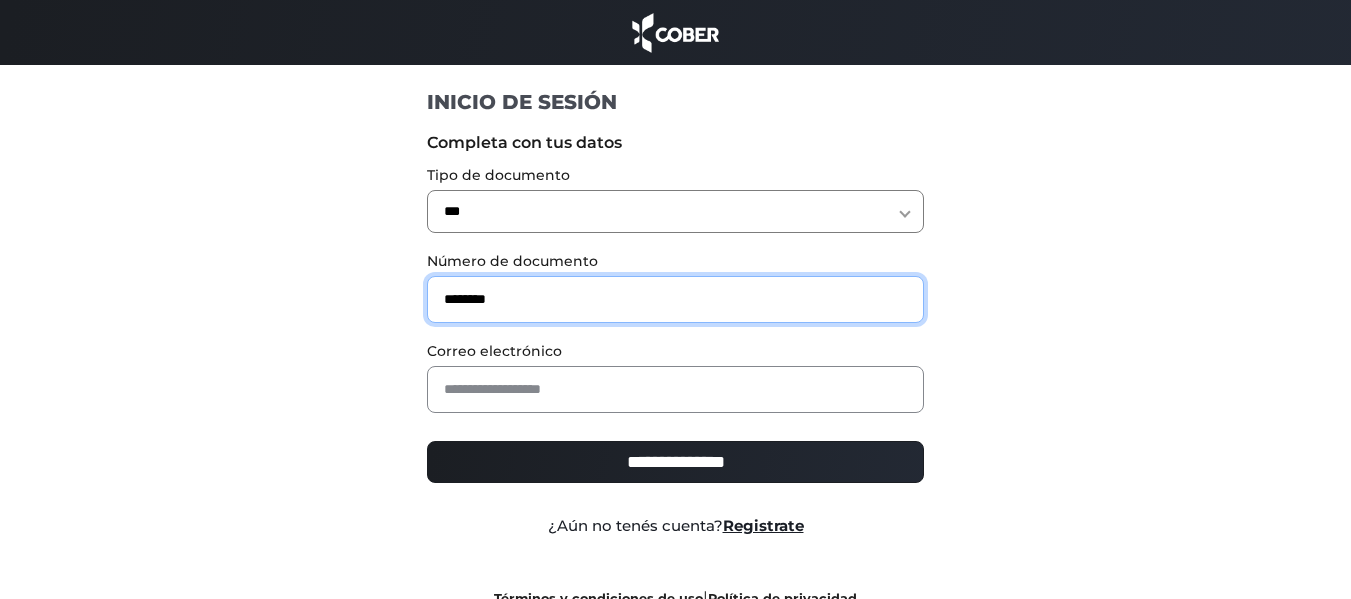 type on "********" 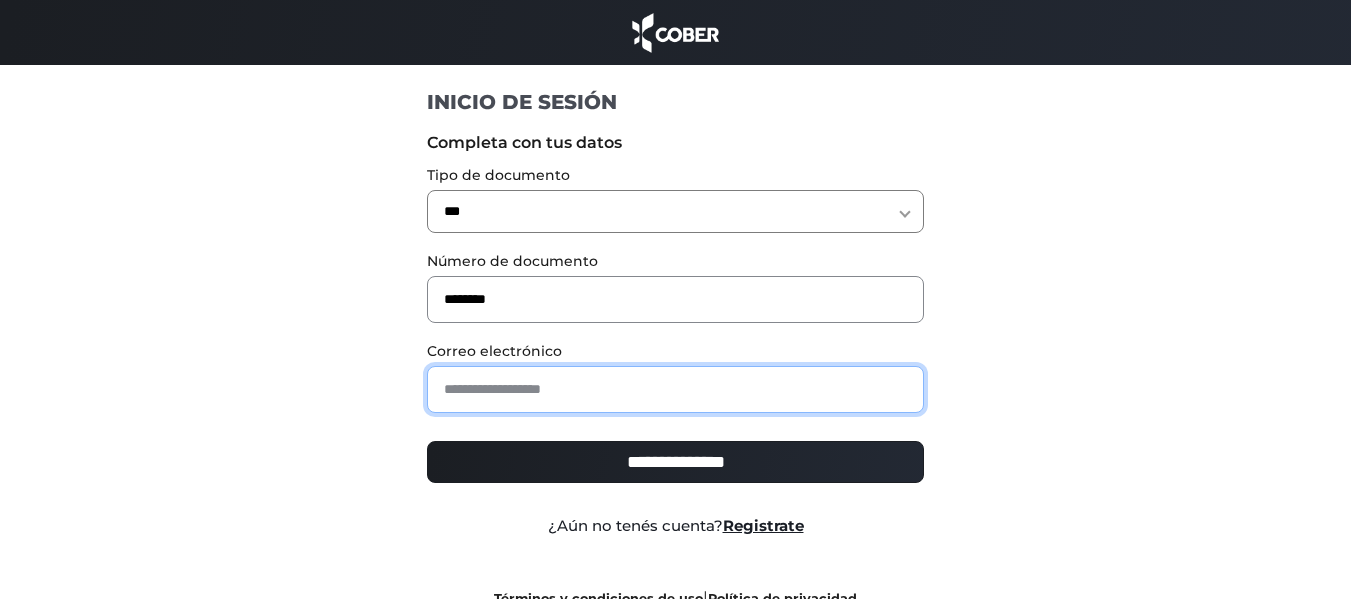 click at bounding box center [675, 389] 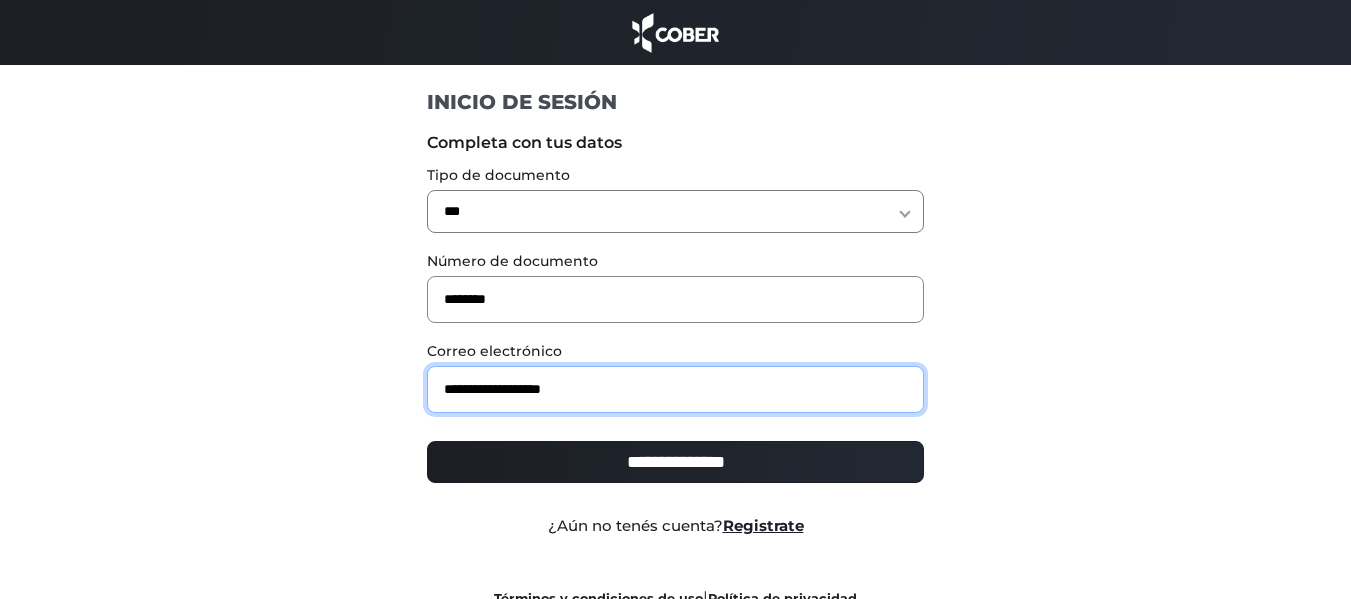 type on "**********" 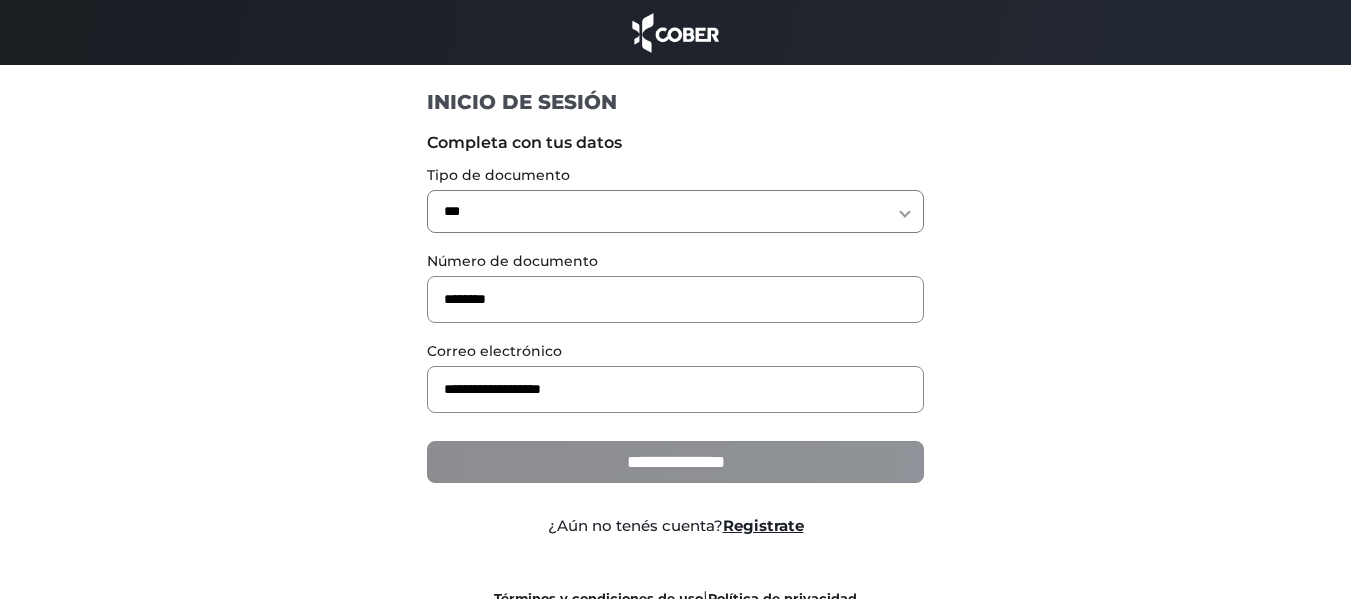 click on "**********" at bounding box center [675, 462] 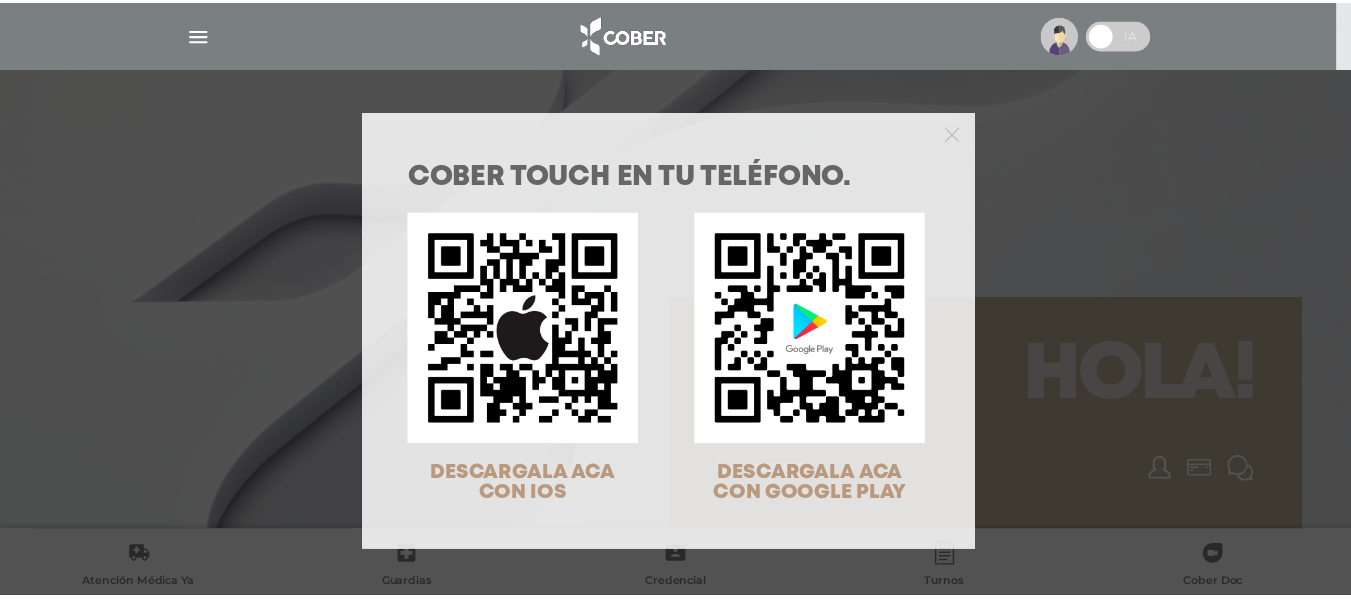 scroll, scrollTop: 0, scrollLeft: 0, axis: both 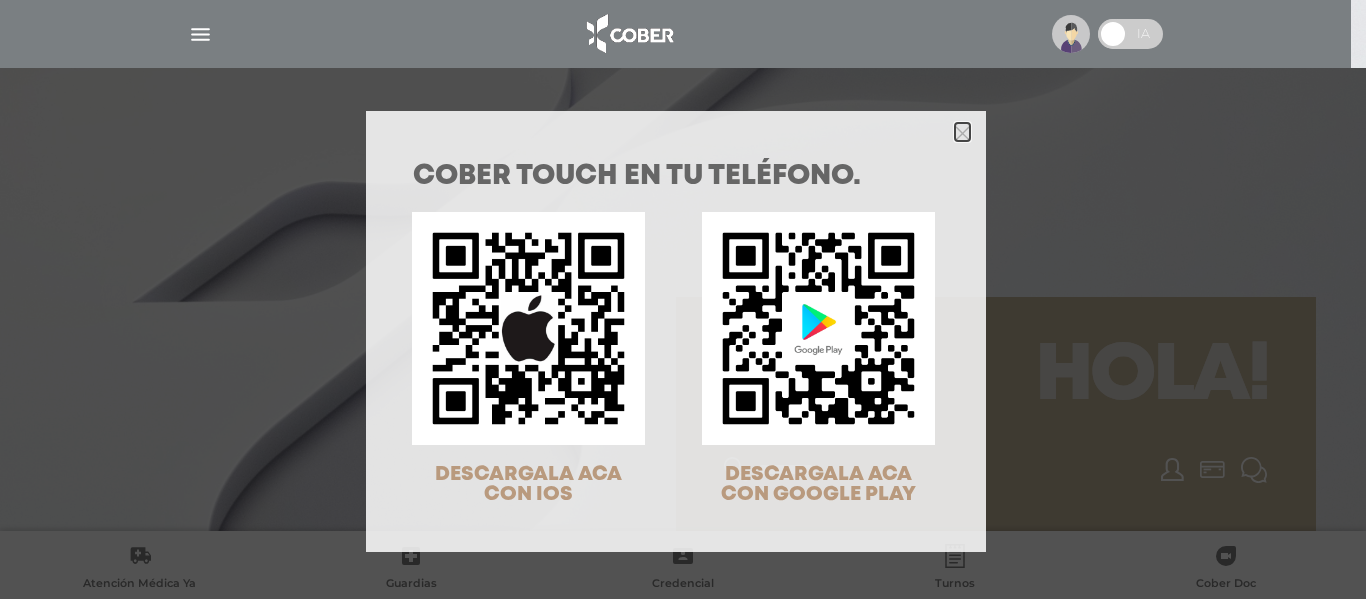 click 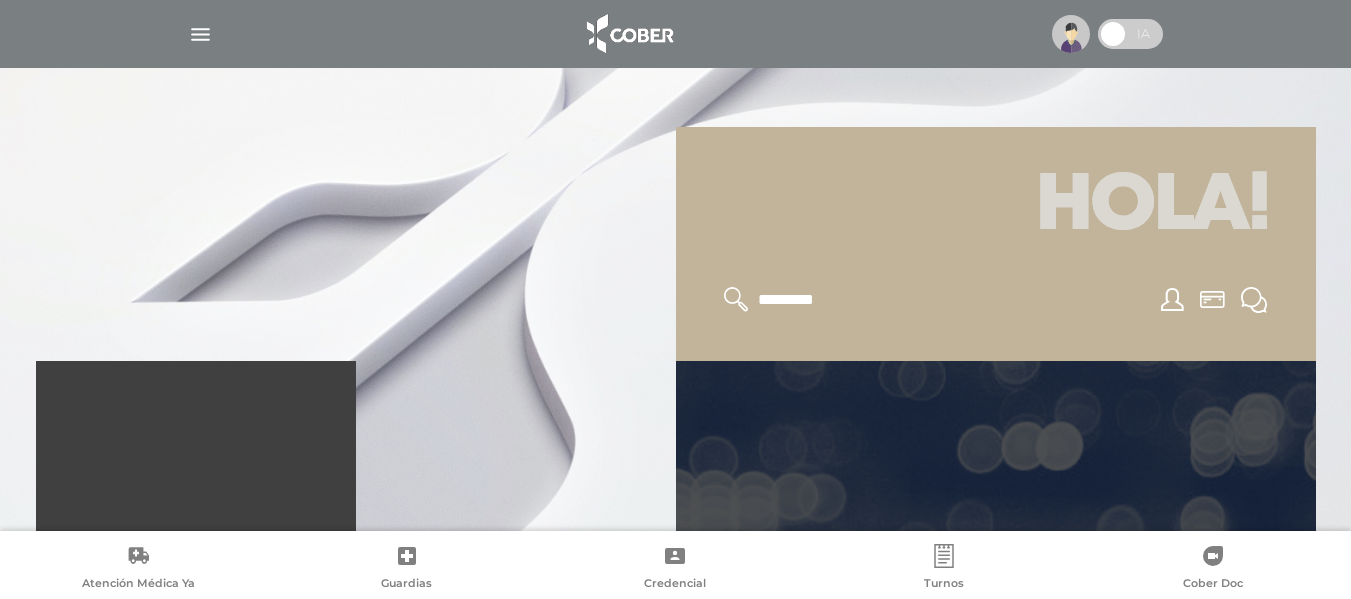 scroll, scrollTop: 300, scrollLeft: 0, axis: vertical 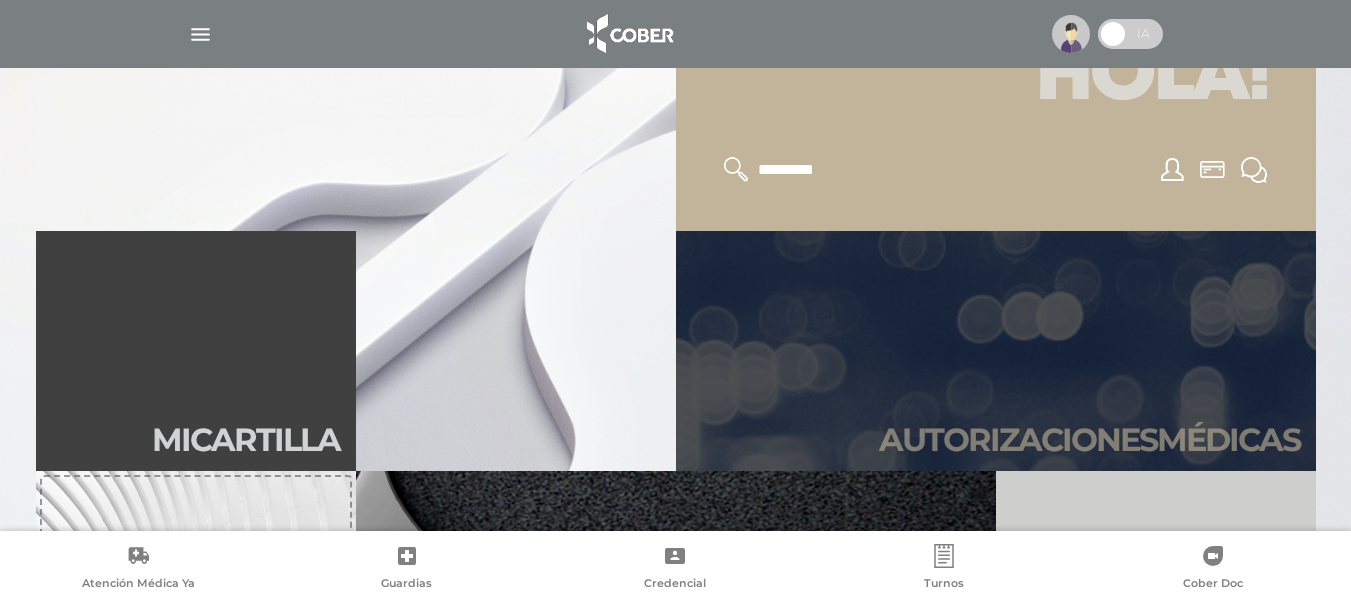 click on "Autori zaciones  médicas" at bounding box center [996, 351] 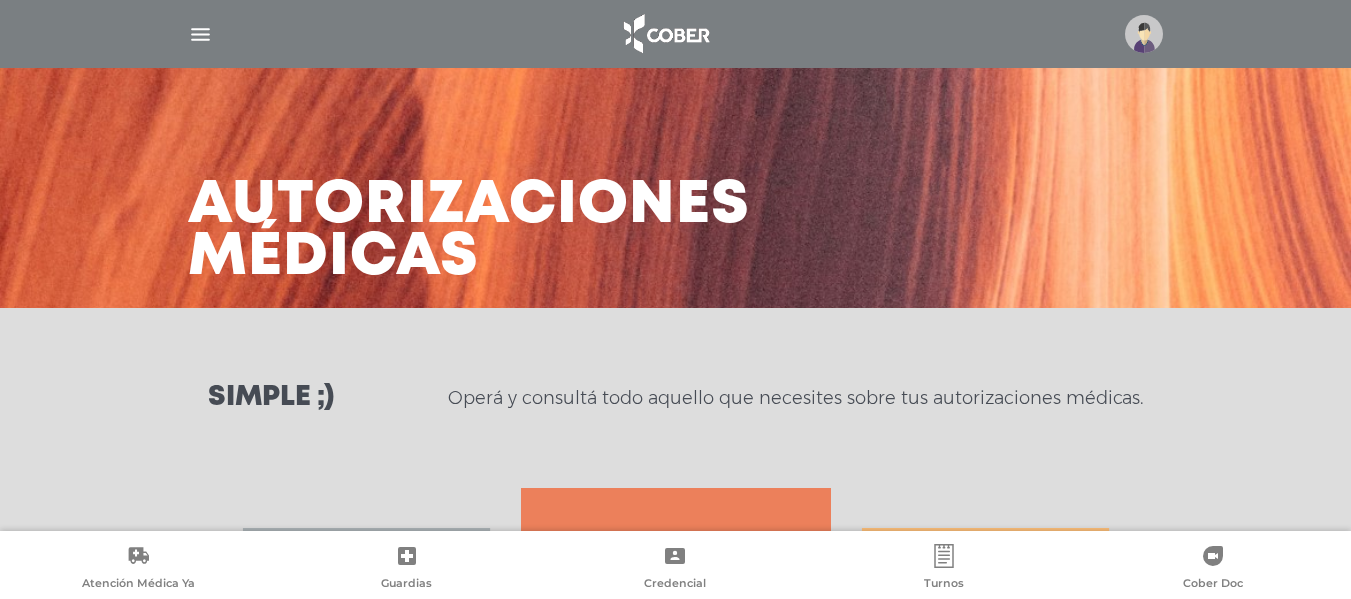 scroll, scrollTop: 0, scrollLeft: 0, axis: both 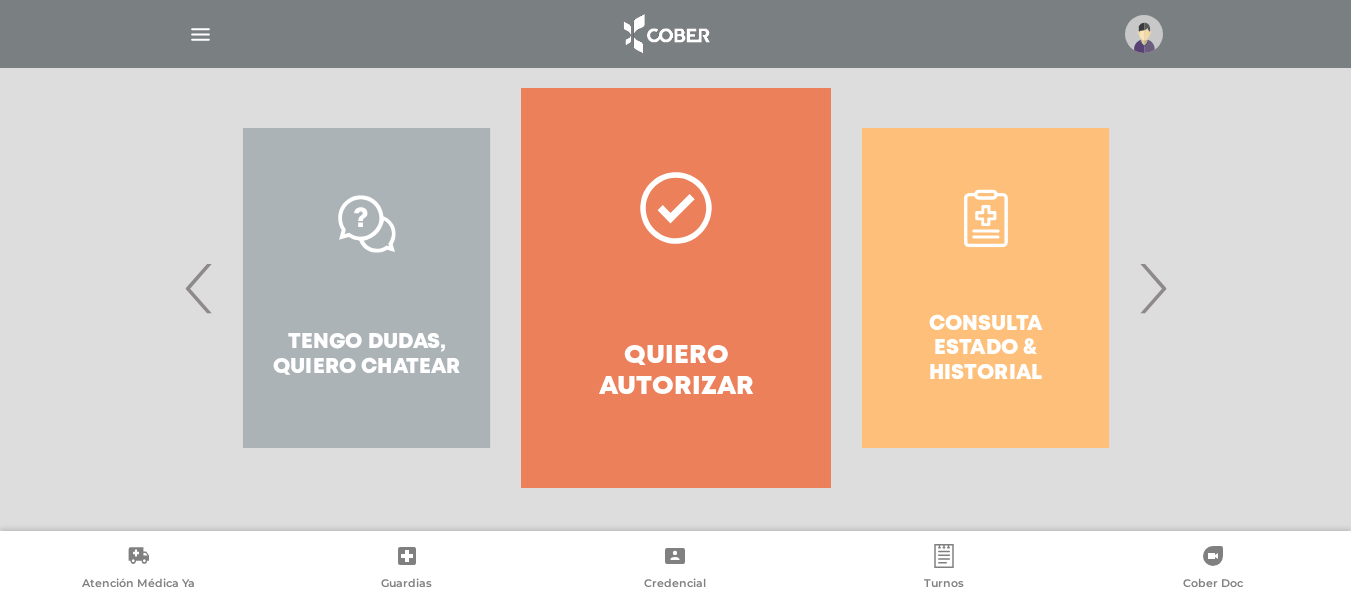 click on "Quiero autorizar" at bounding box center [675, 288] 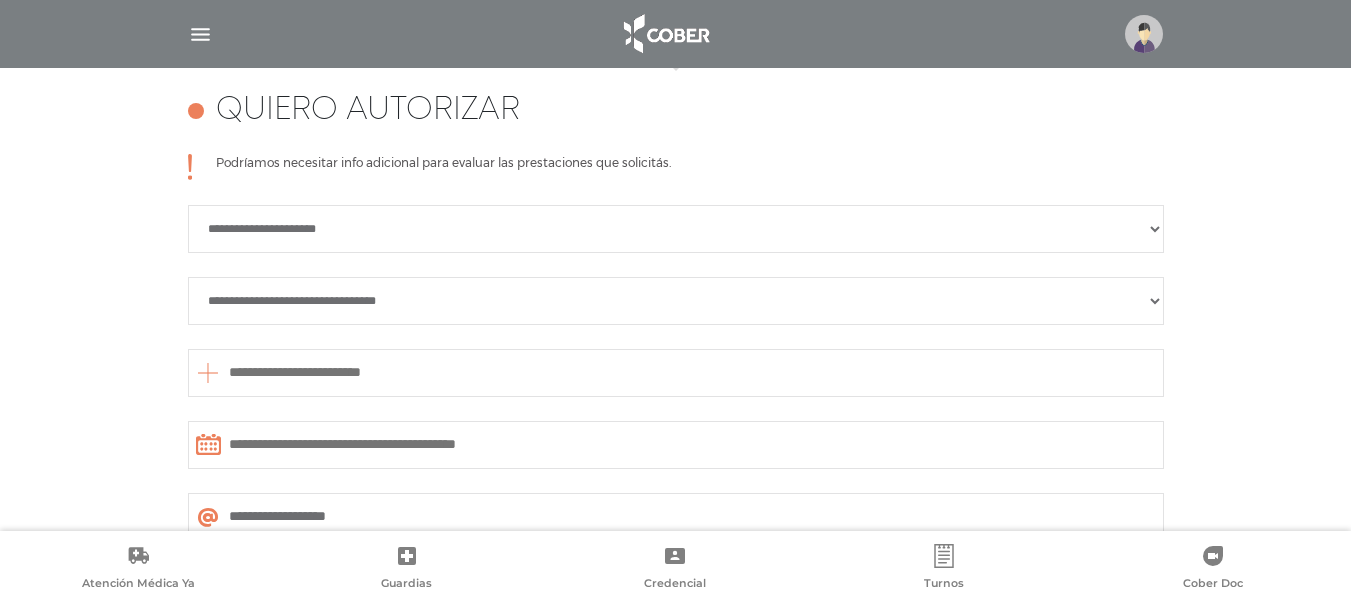 scroll, scrollTop: 888, scrollLeft: 0, axis: vertical 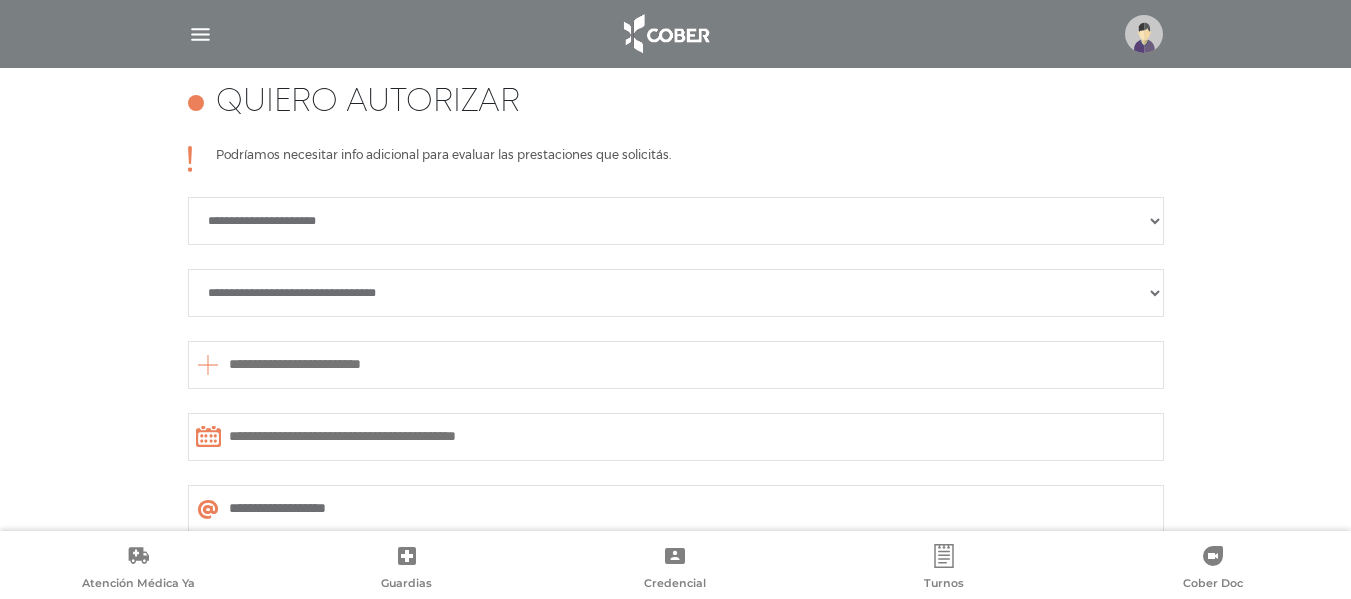click on "**********" at bounding box center (676, 221) 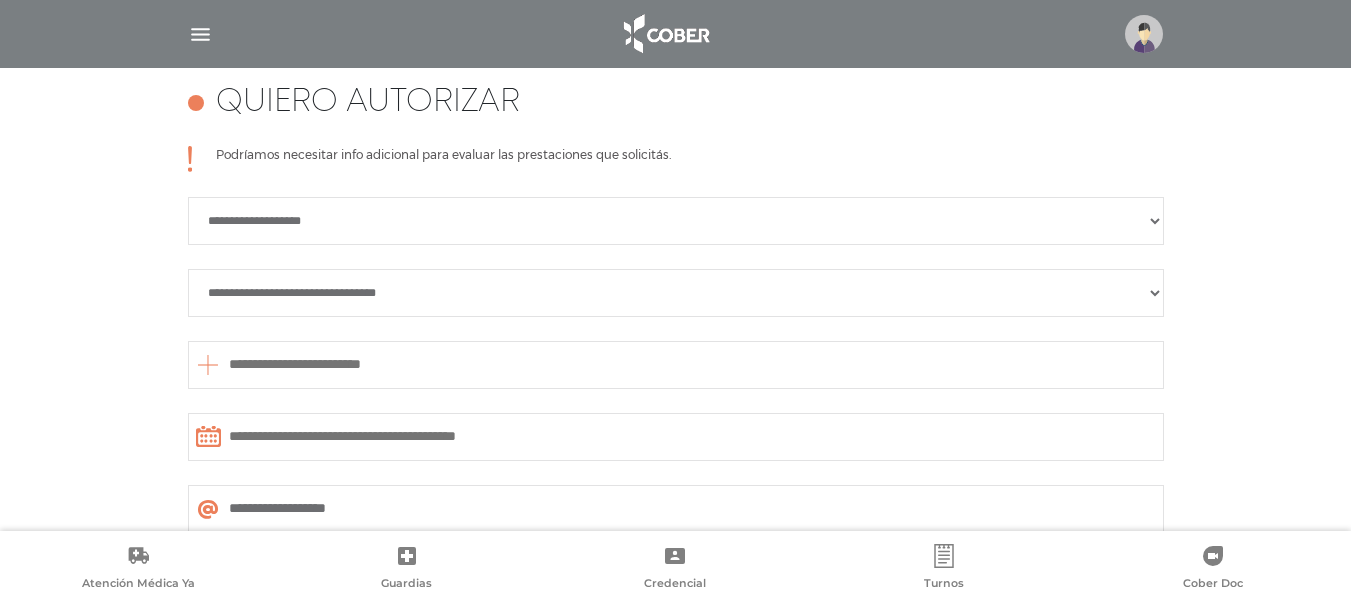 click on "**********" at bounding box center (676, 221) 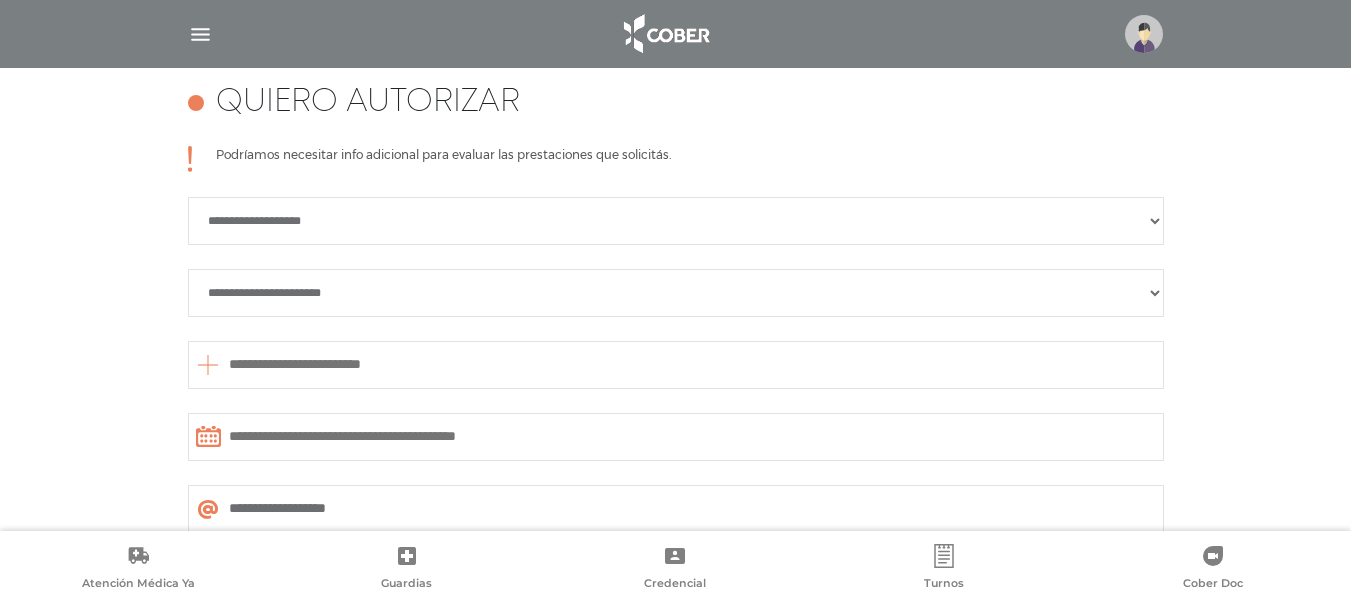 click on "**********" at bounding box center [676, 293] 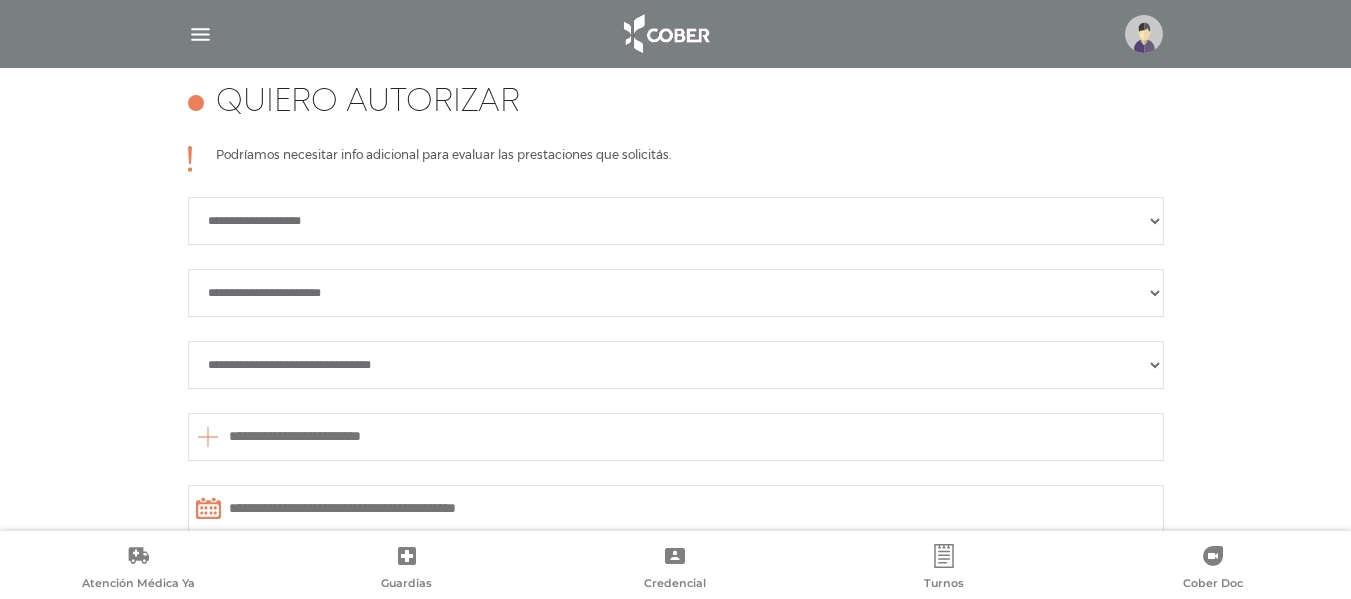 click on "**********" at bounding box center [676, 365] 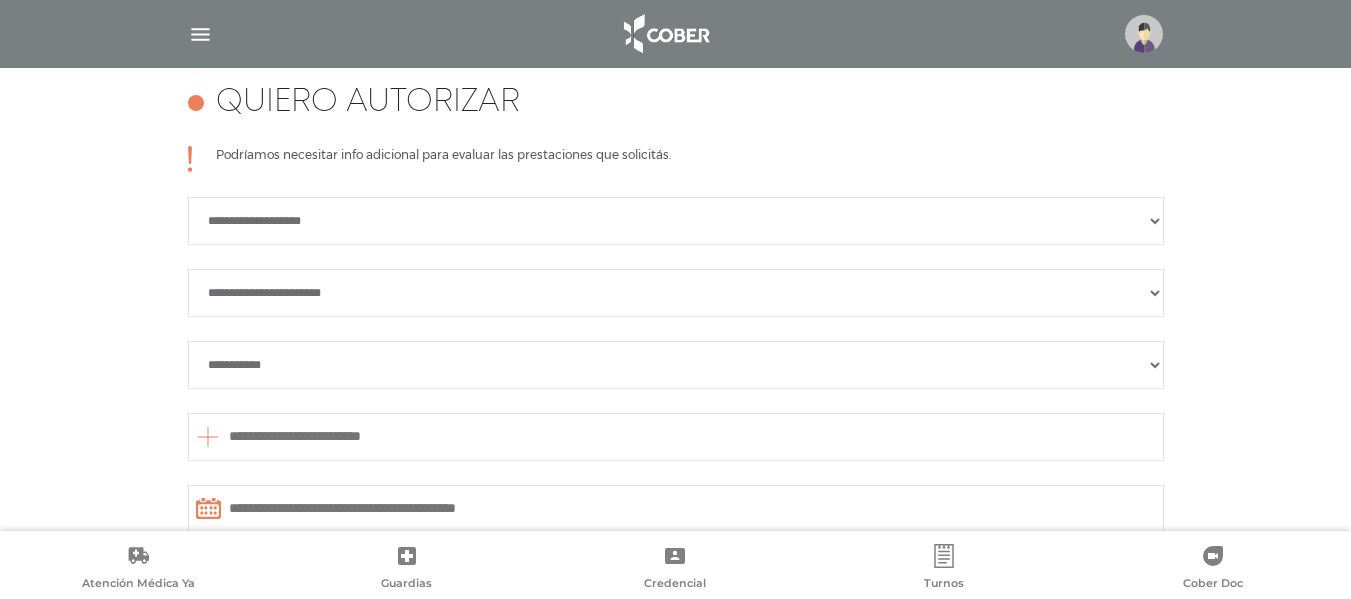 click at bounding box center [676, 437] 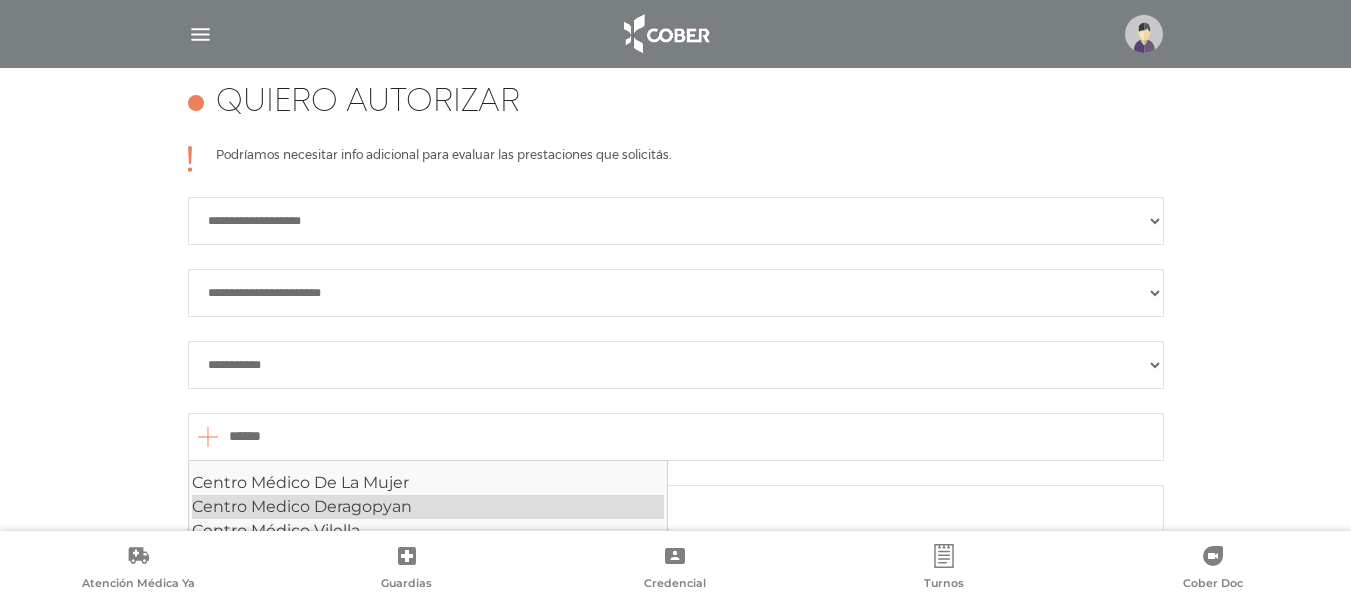 click on "Centro Medico Deragopyan" at bounding box center [428, 507] 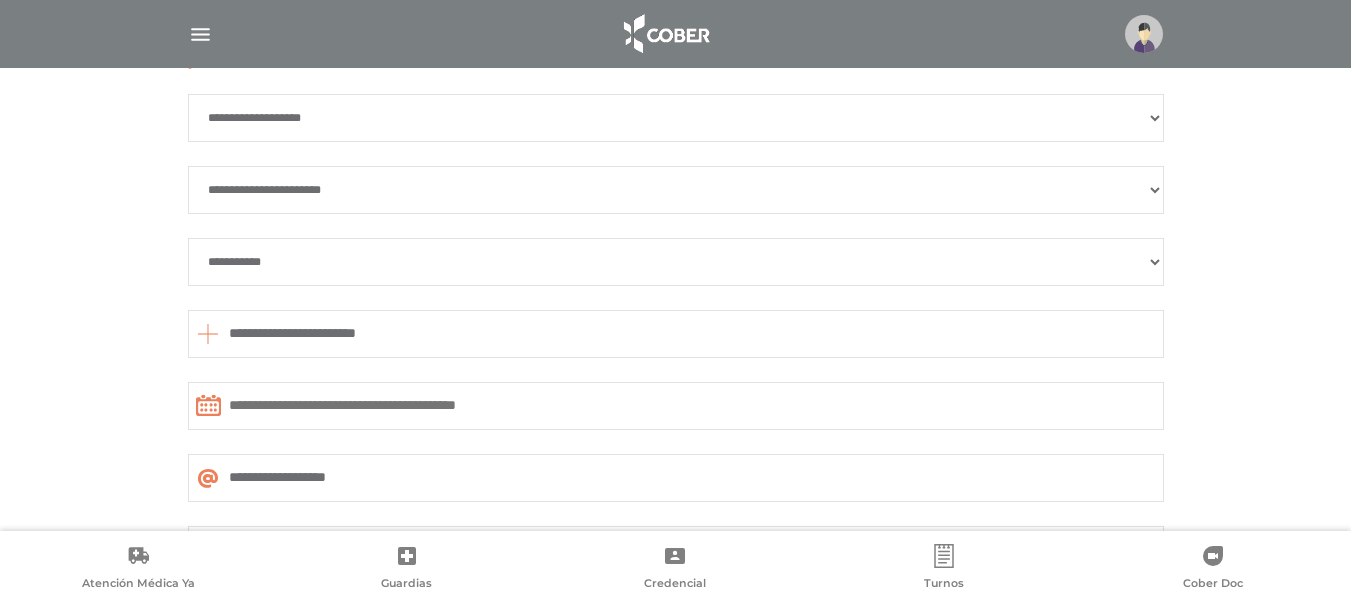 scroll, scrollTop: 1088, scrollLeft: 0, axis: vertical 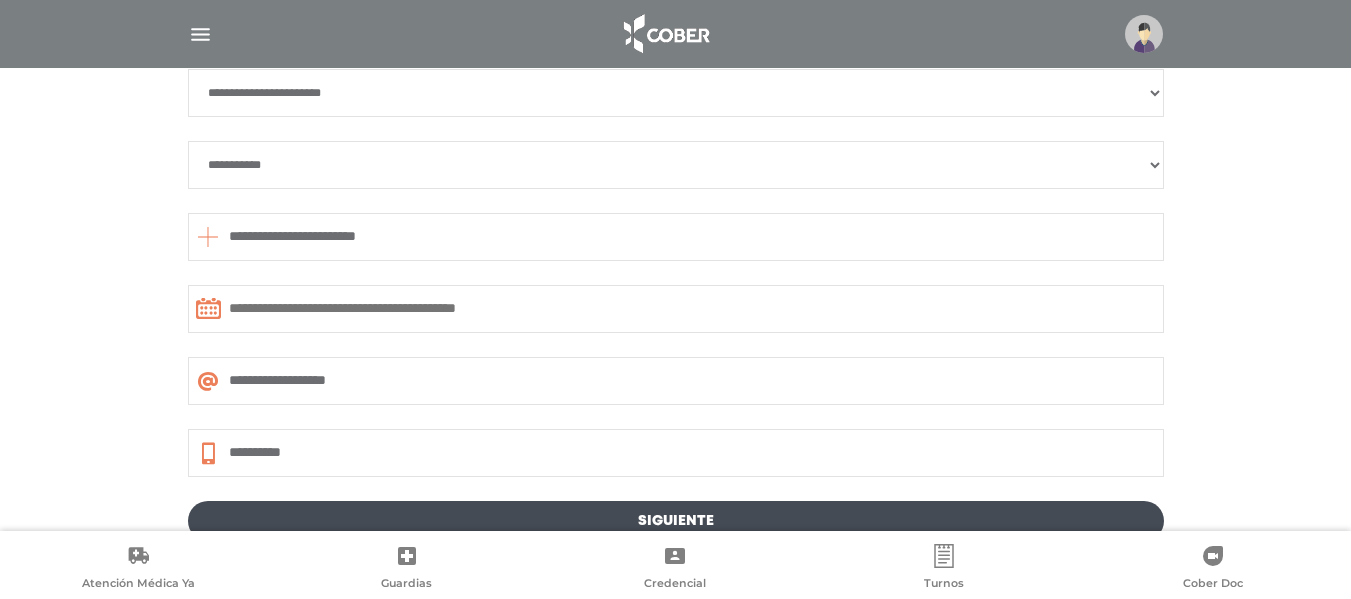 type on "**********" 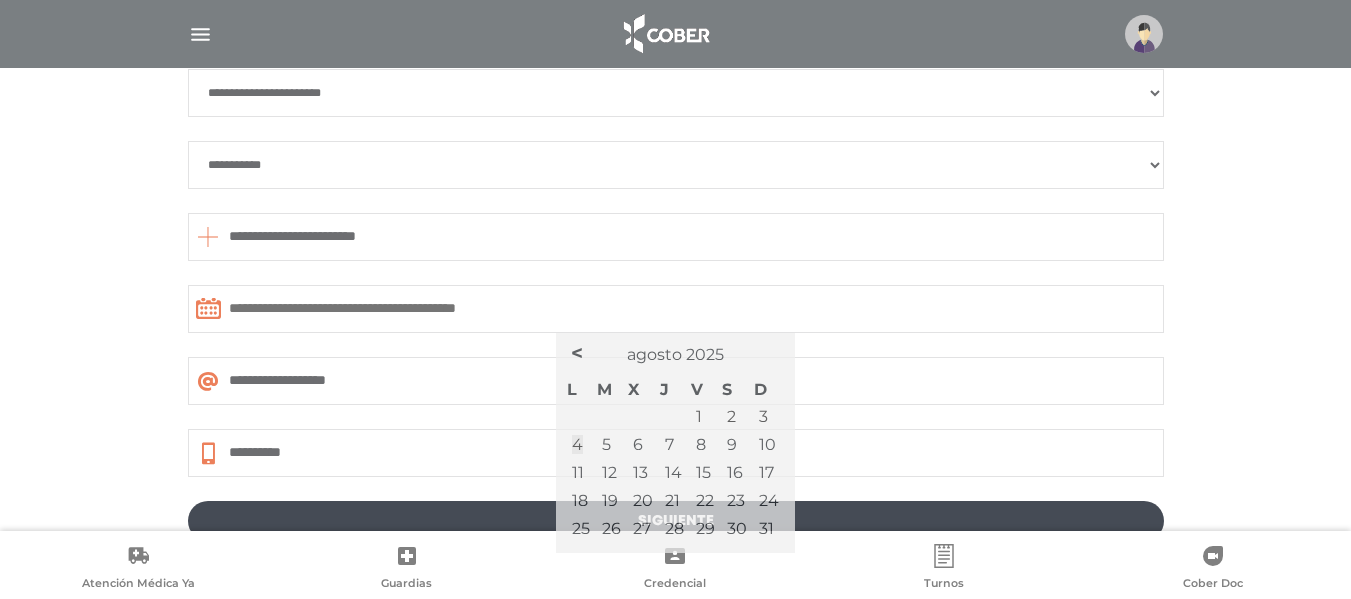 click at bounding box center [676, 309] 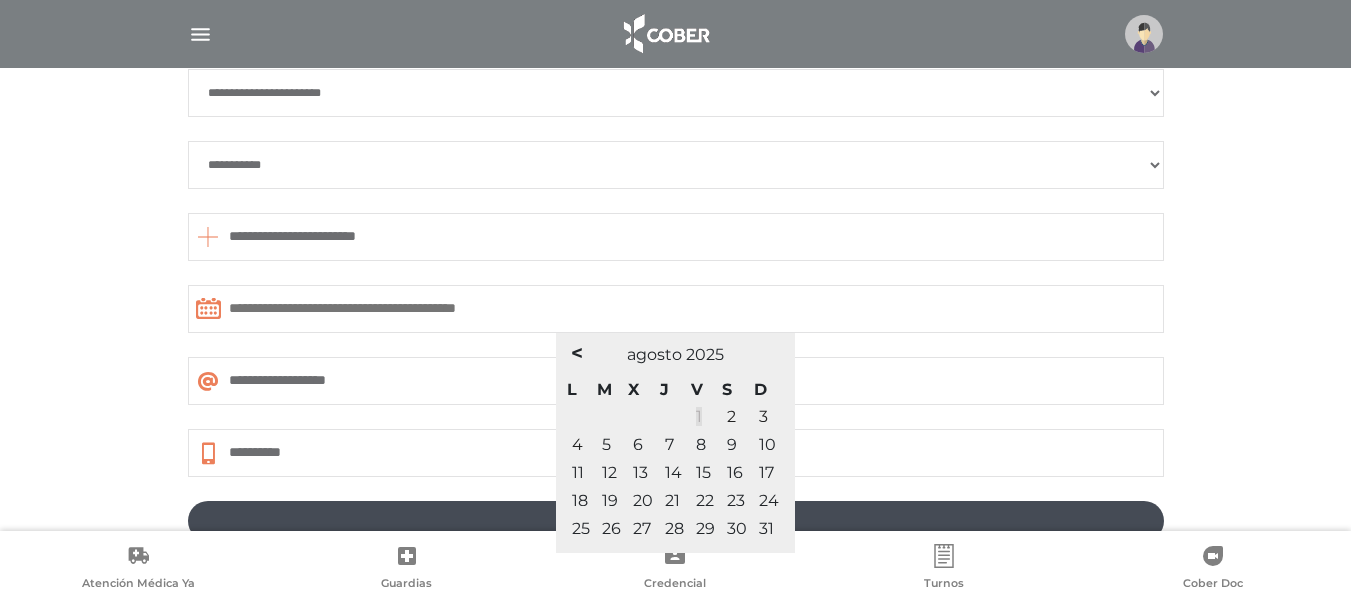 click on "1" at bounding box center [699, 416] 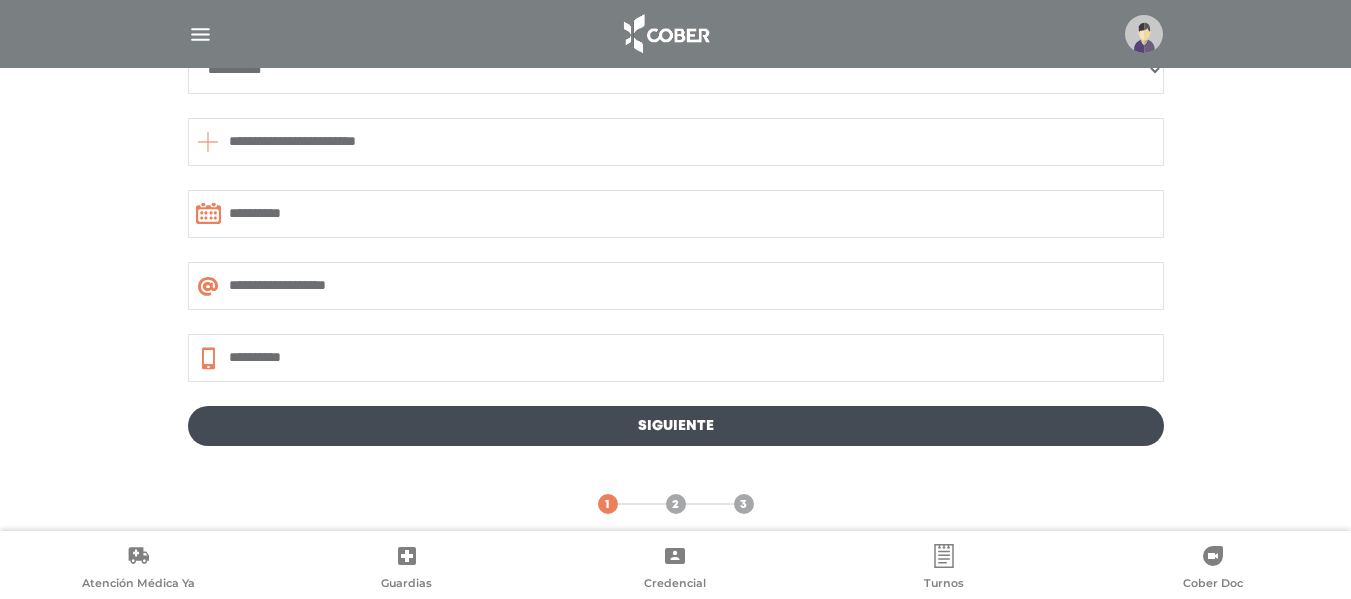 scroll, scrollTop: 1188, scrollLeft: 0, axis: vertical 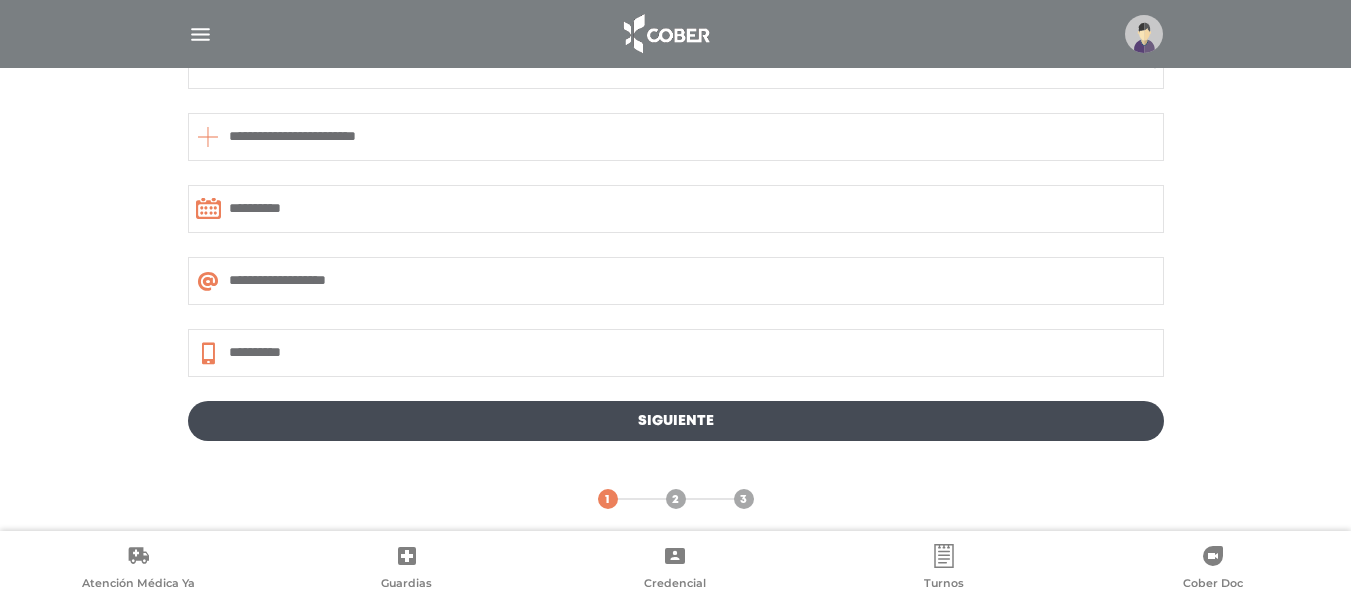 click on "Siguiente" at bounding box center [676, 421] 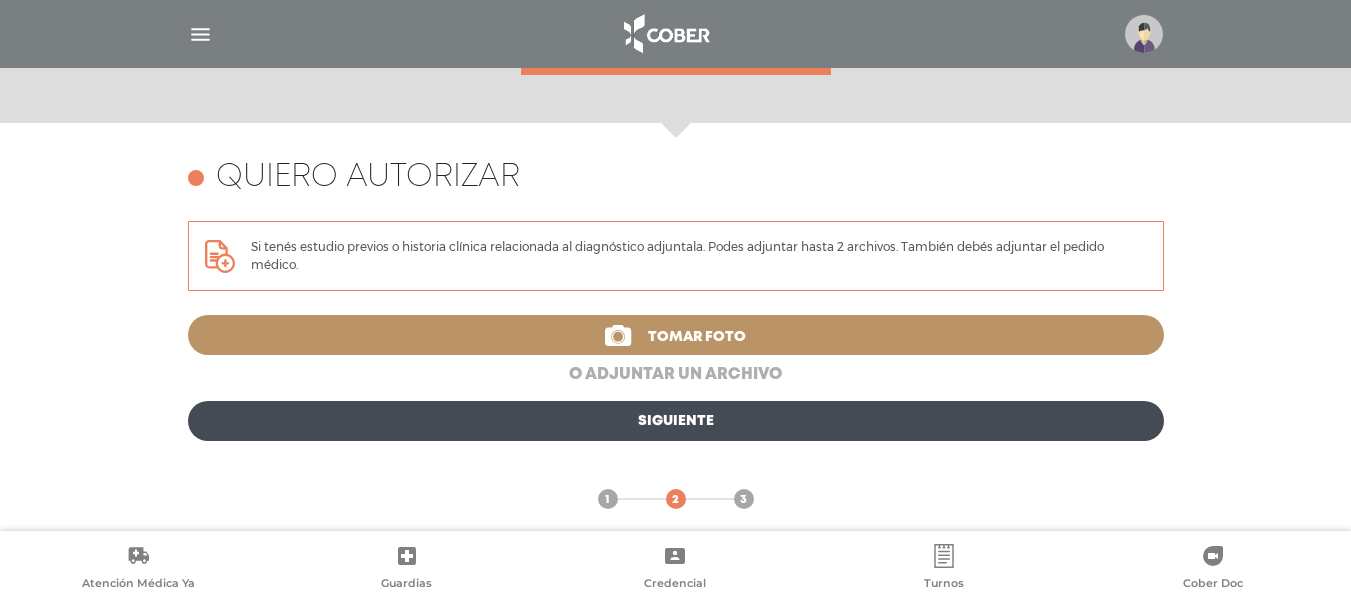 click on "o adjuntar un archivo" at bounding box center (676, 375) 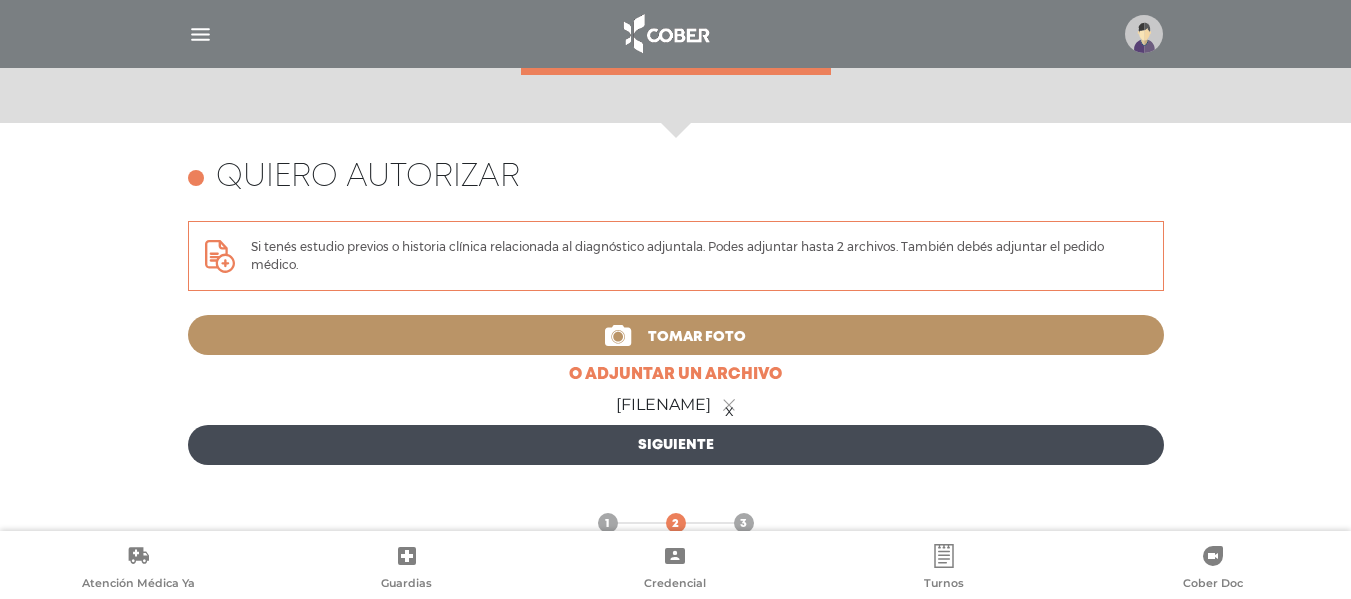 click on "x" at bounding box center (729, 405) 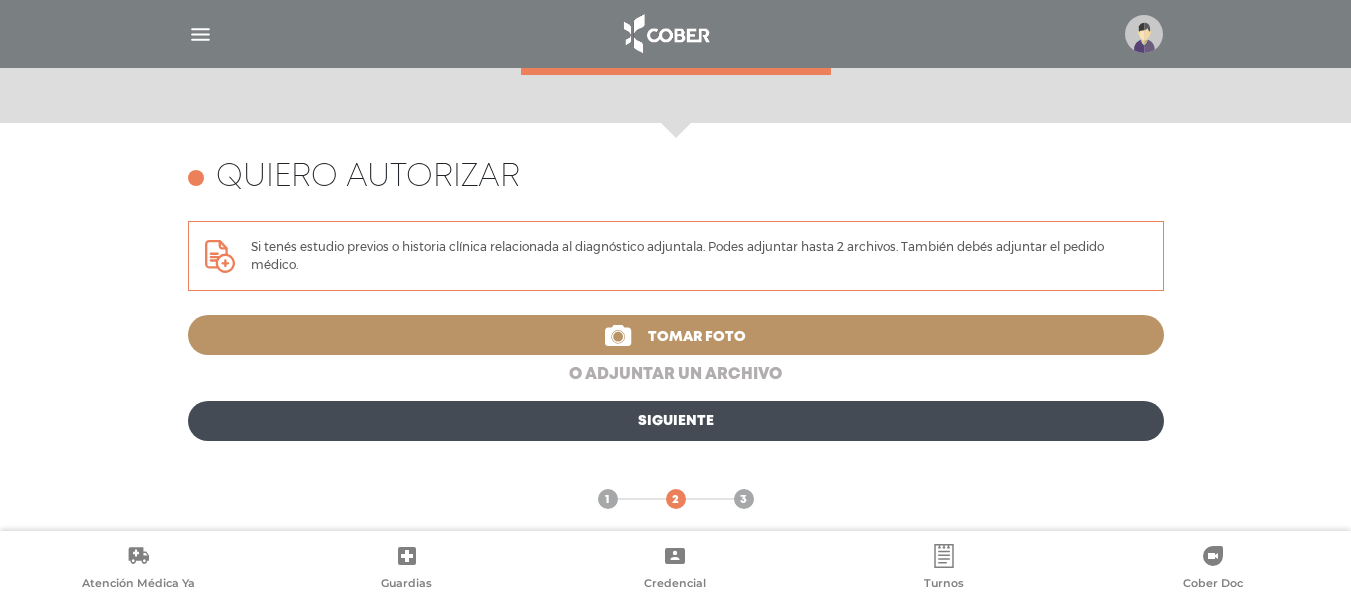 click on "o adjuntar un archivo" at bounding box center [676, 375] 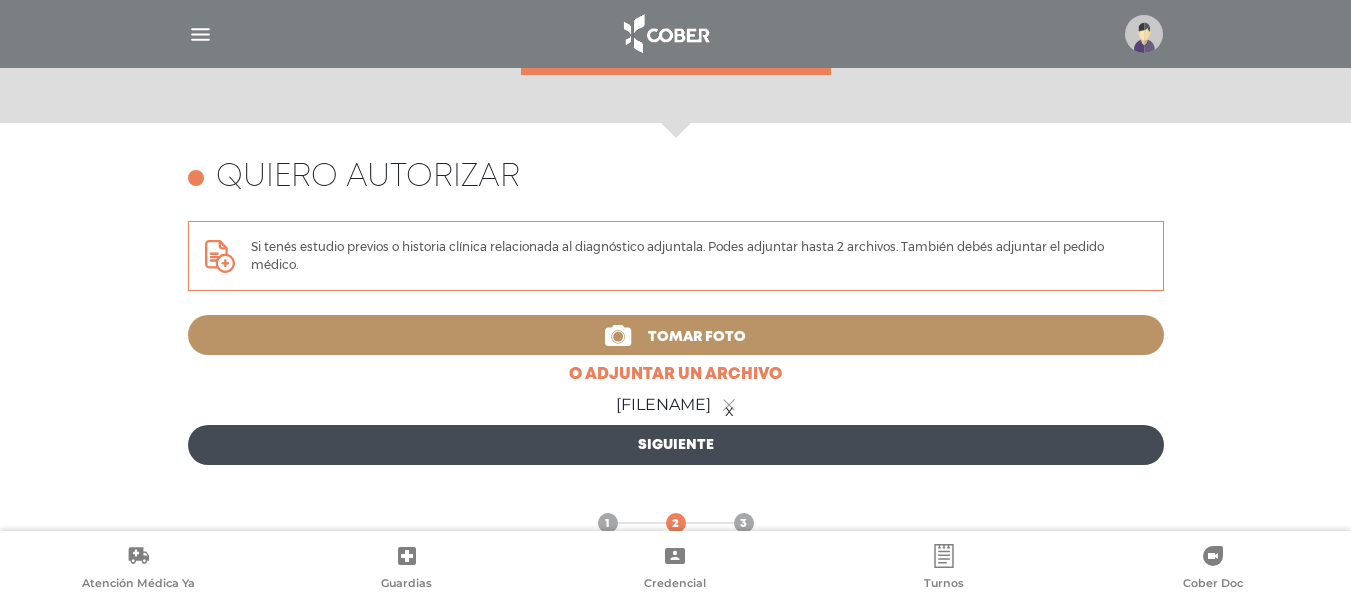 click on "Siguiente" at bounding box center [676, 445] 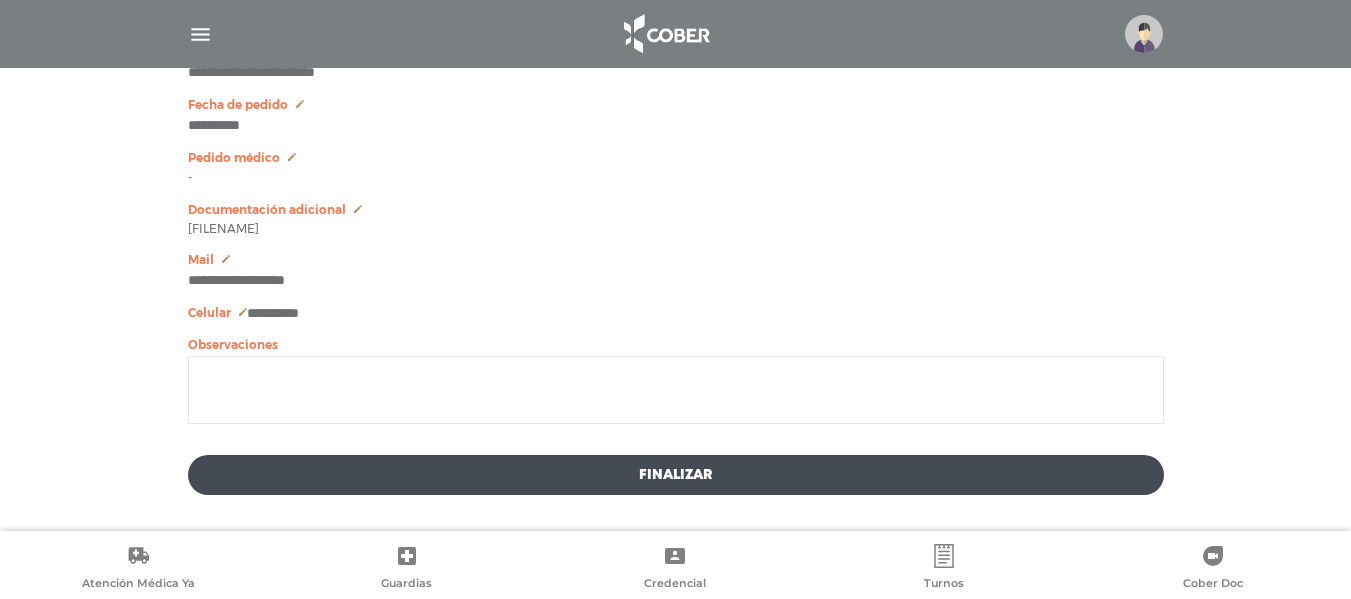 scroll, scrollTop: 1296, scrollLeft: 0, axis: vertical 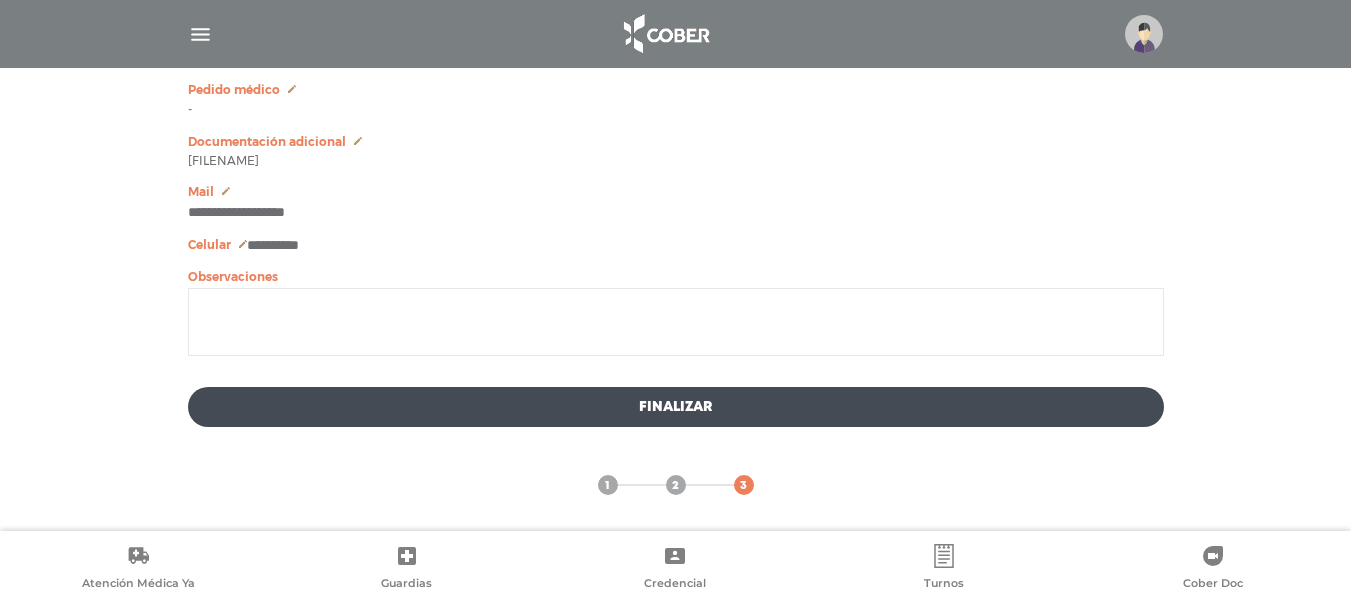 click on "Finalizar" at bounding box center [676, 407] 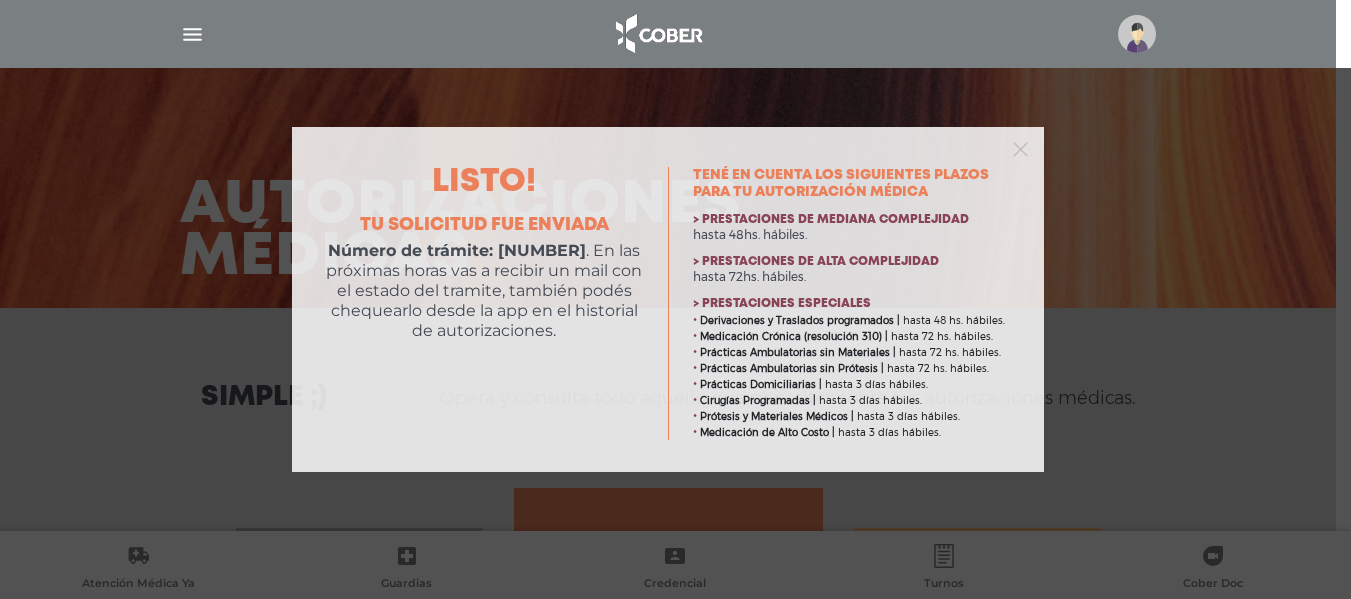 scroll, scrollTop: 0, scrollLeft: 0, axis: both 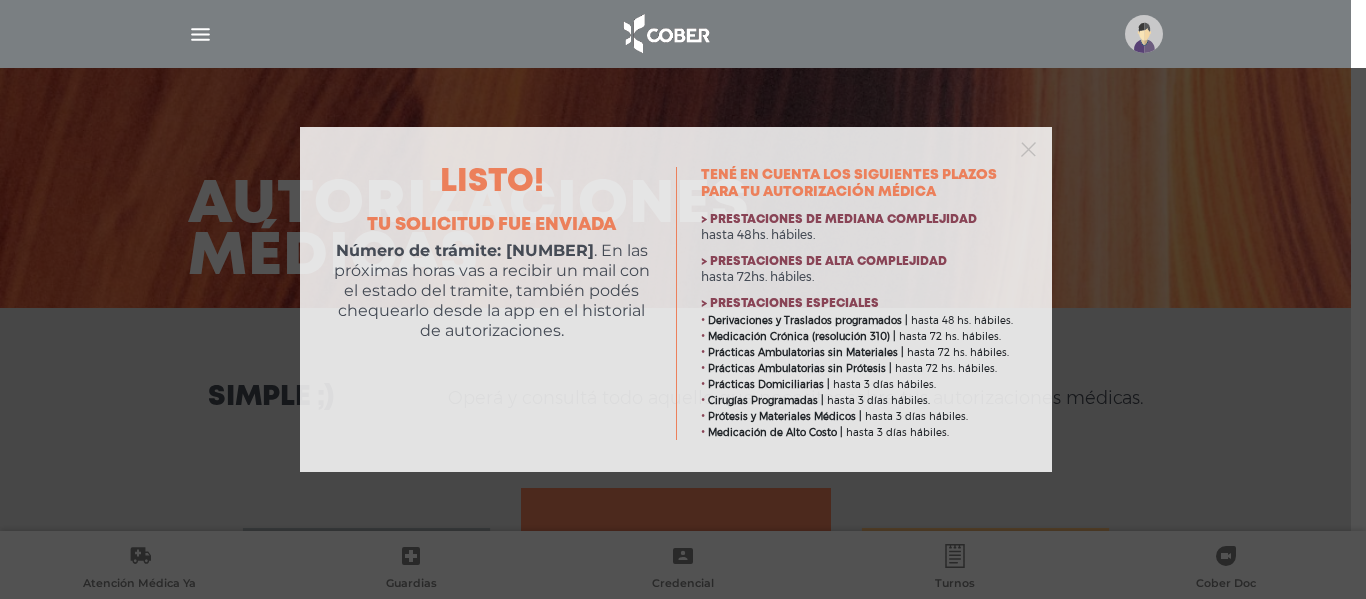 click on "Listo!
Tu solicitud fue enviada
Número de trámite: [NUMBER] .  En las próximas horas vas a recibir un mail con el estado del tramite, también podés chequearlo desde la app en el historial de autorizaciones.
Consultá plazos estimados
Tené en cuenta los siguientes plazos para tu autorización médica
> Prestaciones de mediana complejidad
hasta 48hs. hábiles." at bounding box center [683, 299] 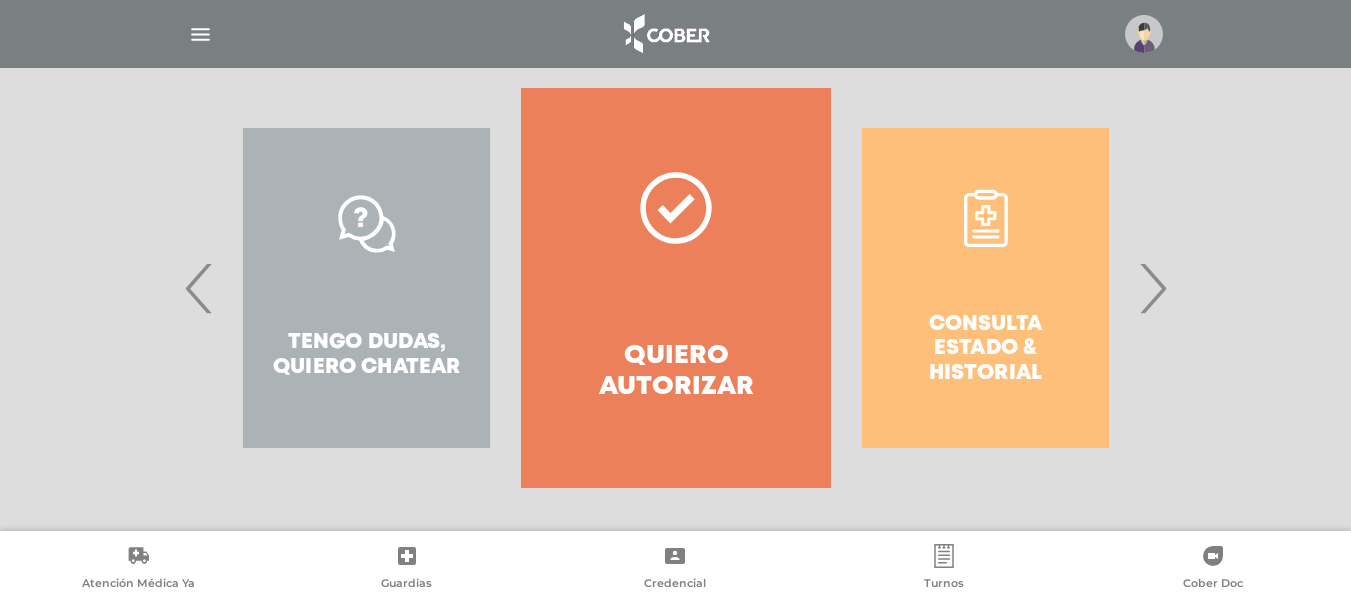 click on "Quiero autorizar" at bounding box center [675, 288] 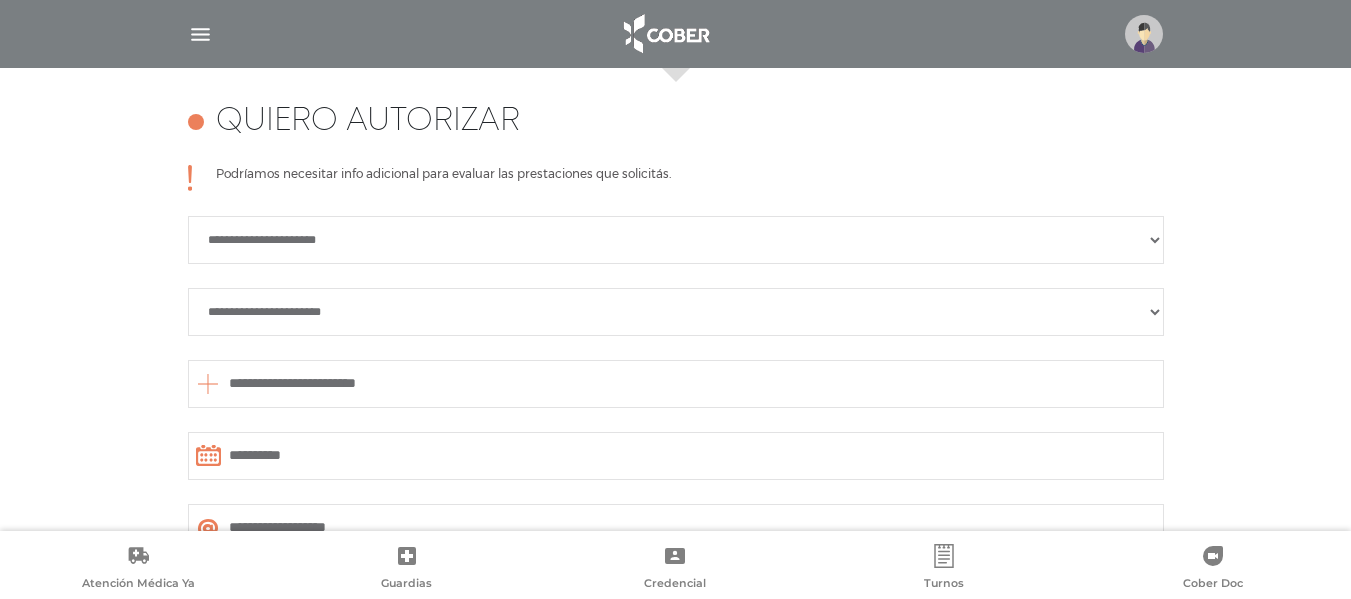 scroll, scrollTop: 888, scrollLeft: 0, axis: vertical 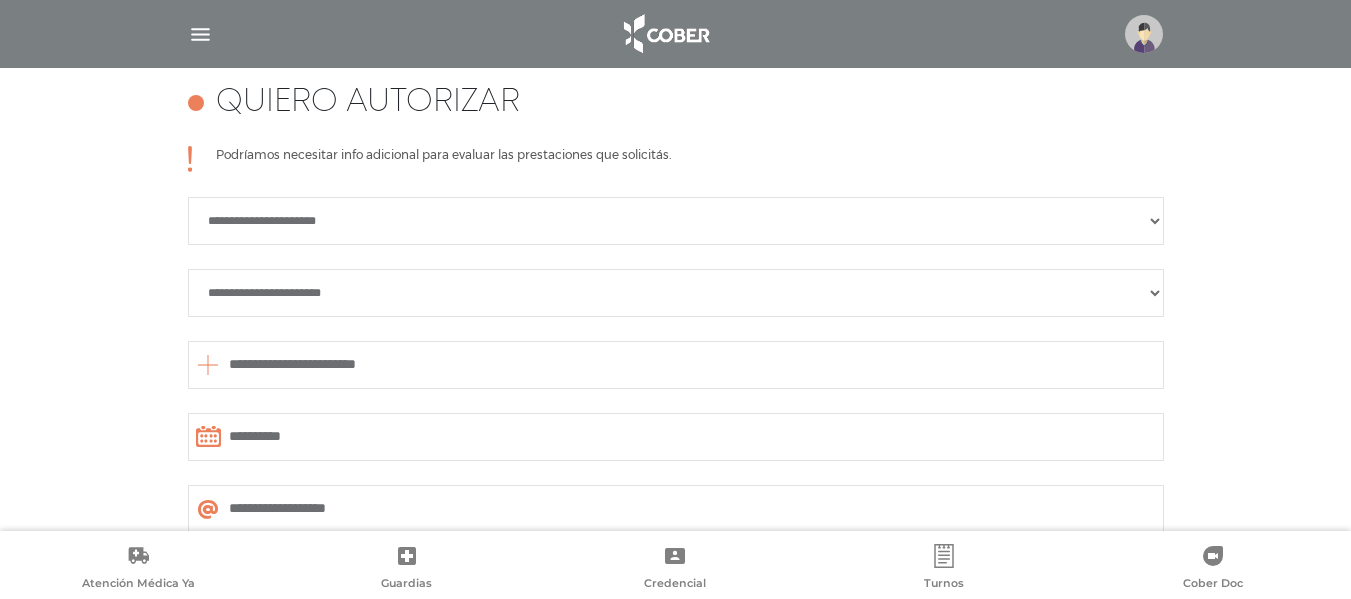 click on "**********" at bounding box center [676, 221] 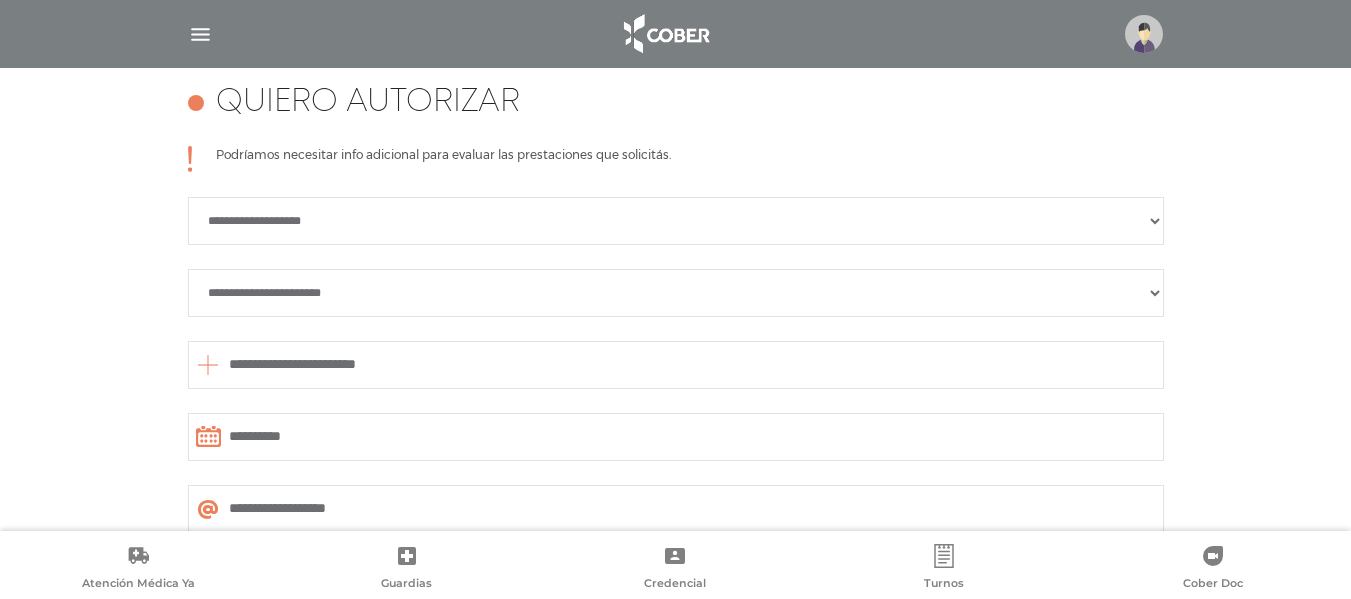 click on "**********" at bounding box center (676, 221) 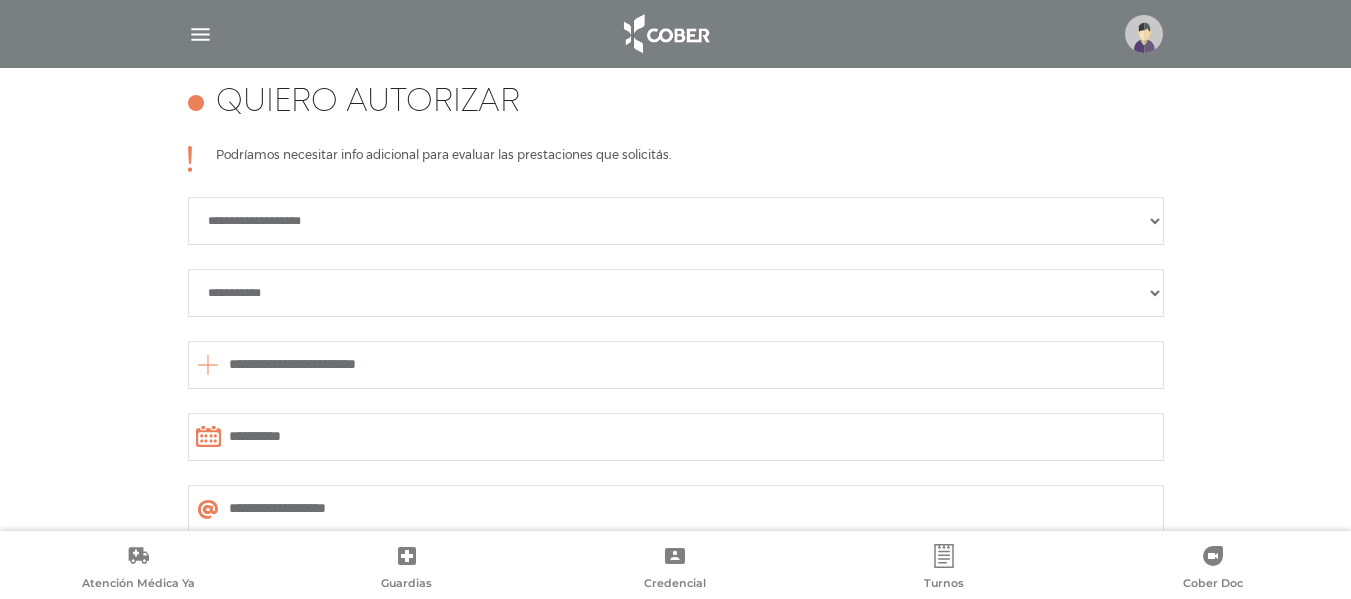 click on "**********" at bounding box center (676, 293) 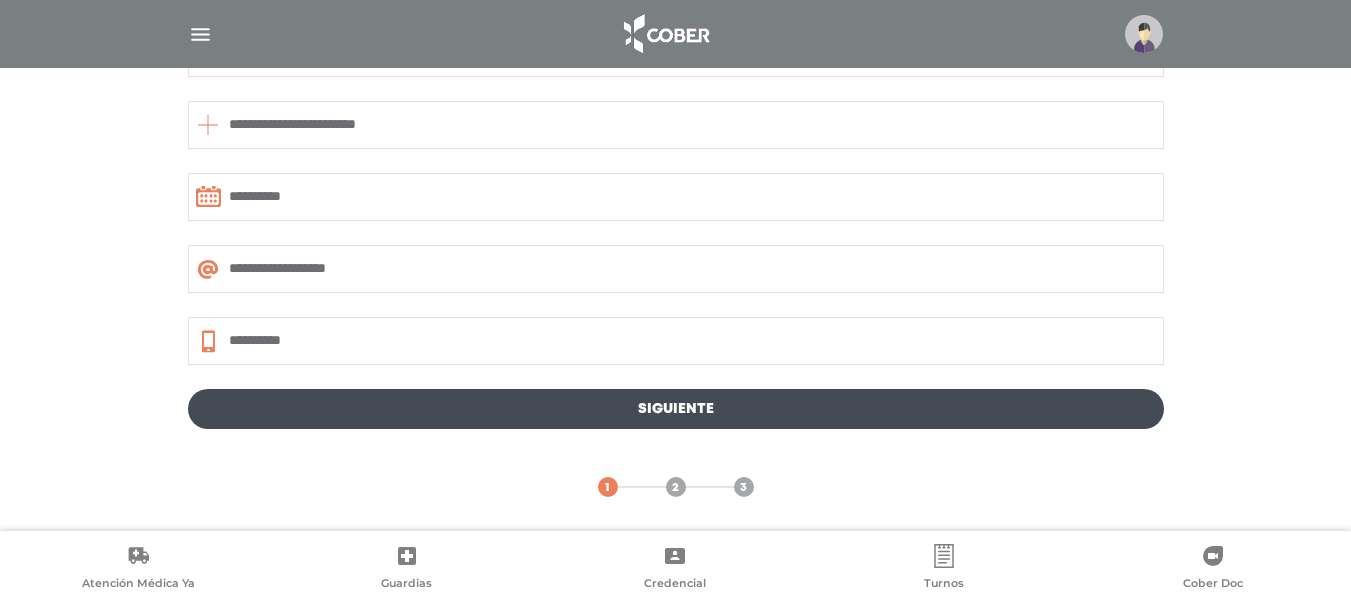 scroll, scrollTop: 1130, scrollLeft: 0, axis: vertical 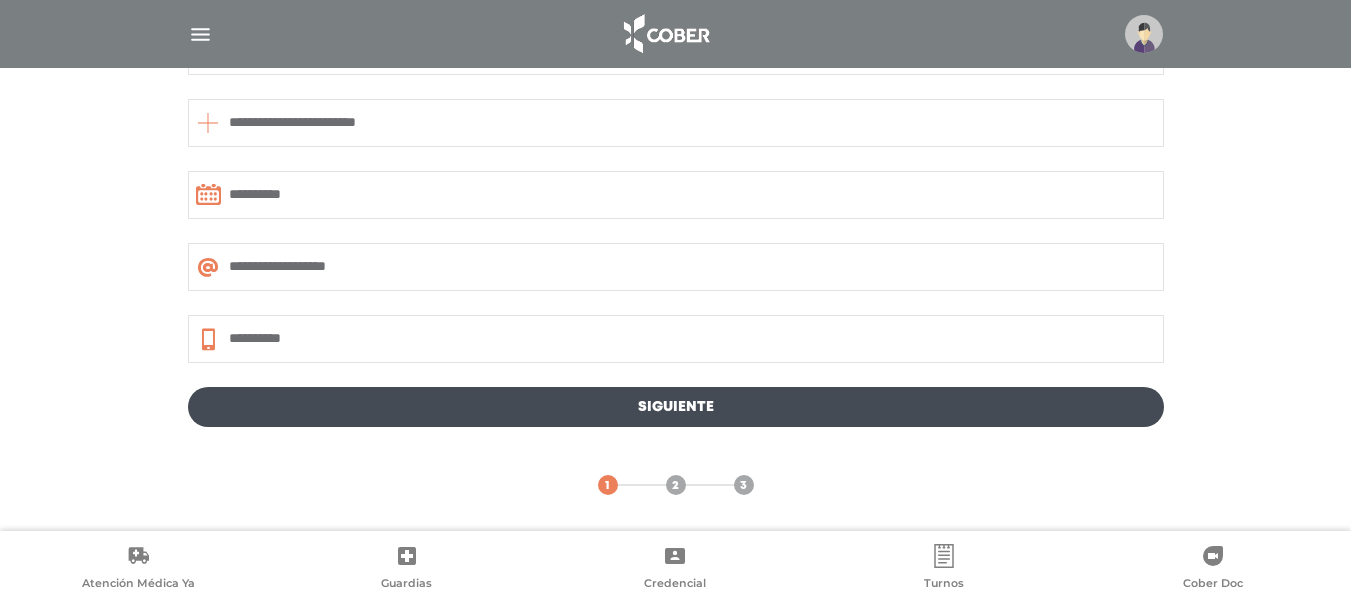 click on "Siguiente" at bounding box center (676, 407) 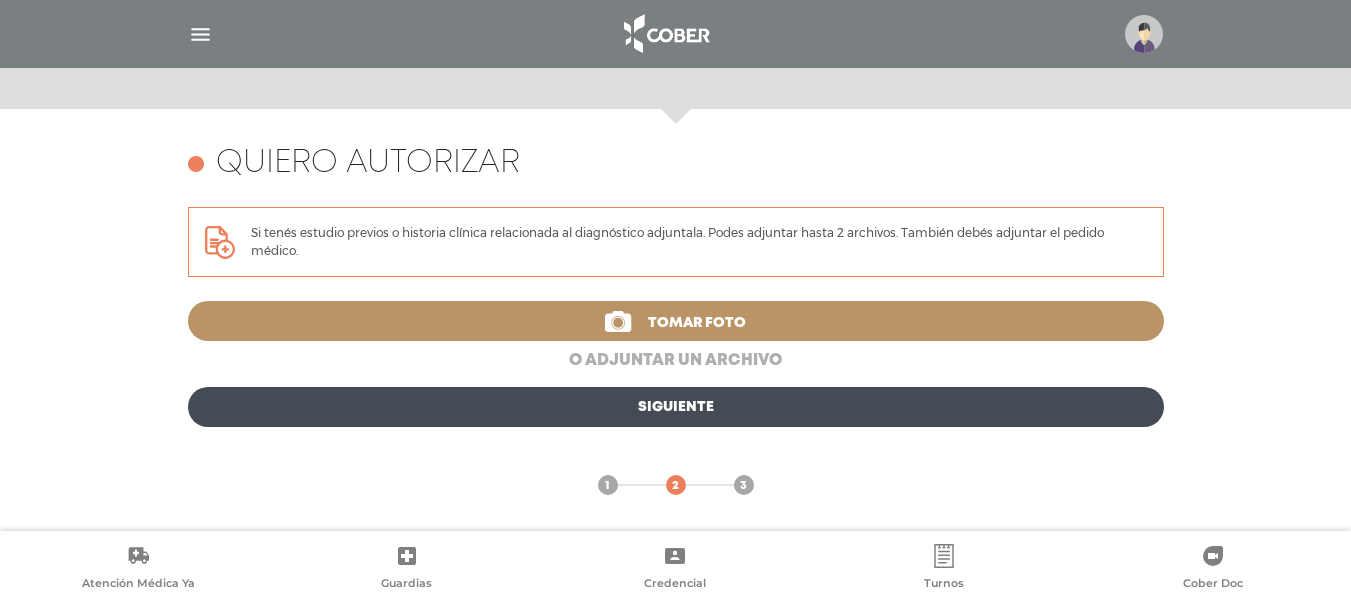 click on "o adjuntar un archivo" at bounding box center (676, 361) 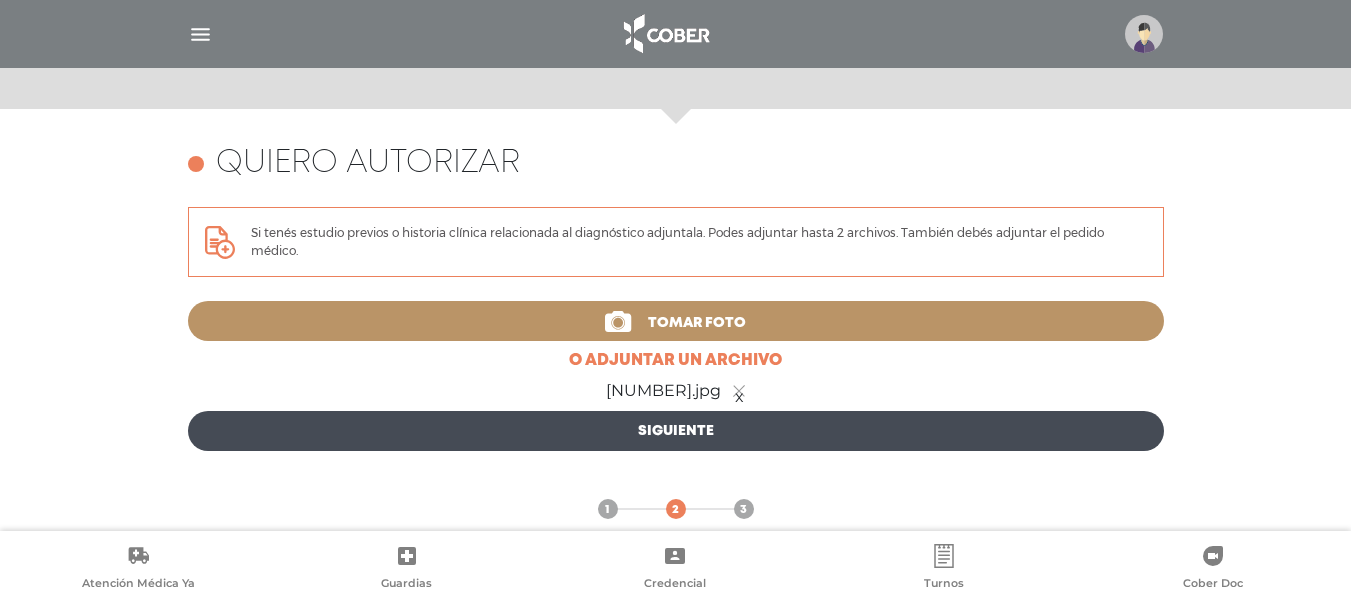 click on "Siguiente" at bounding box center [676, 431] 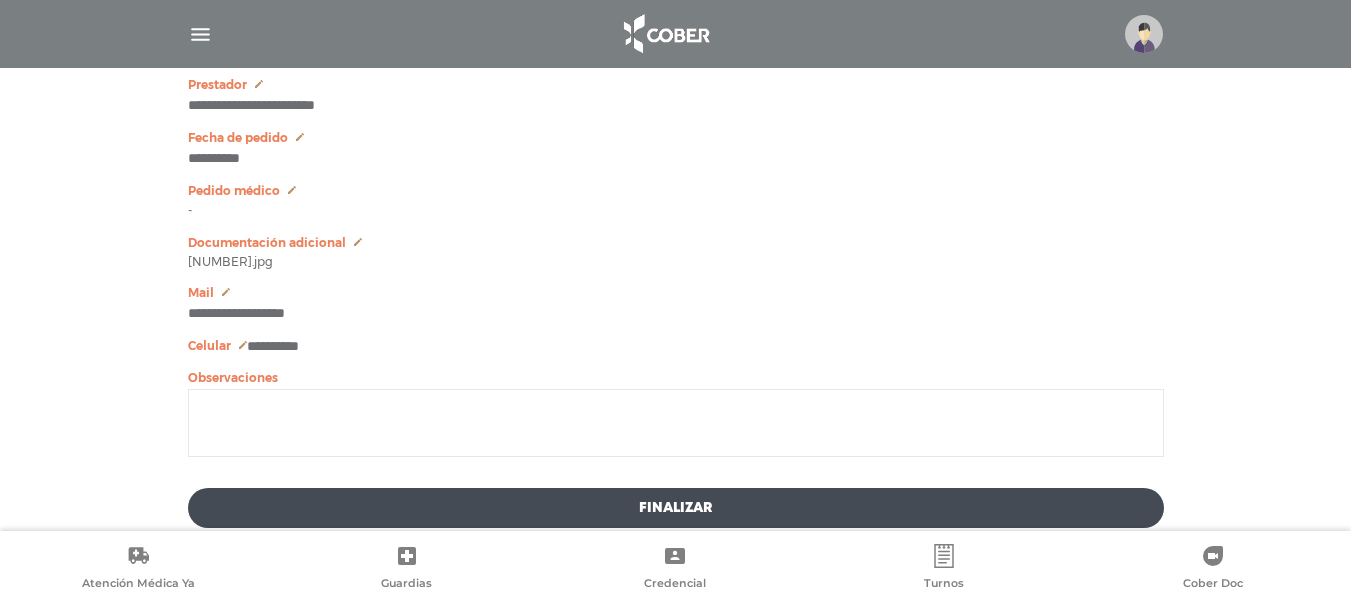 scroll, scrollTop: 1227, scrollLeft: 0, axis: vertical 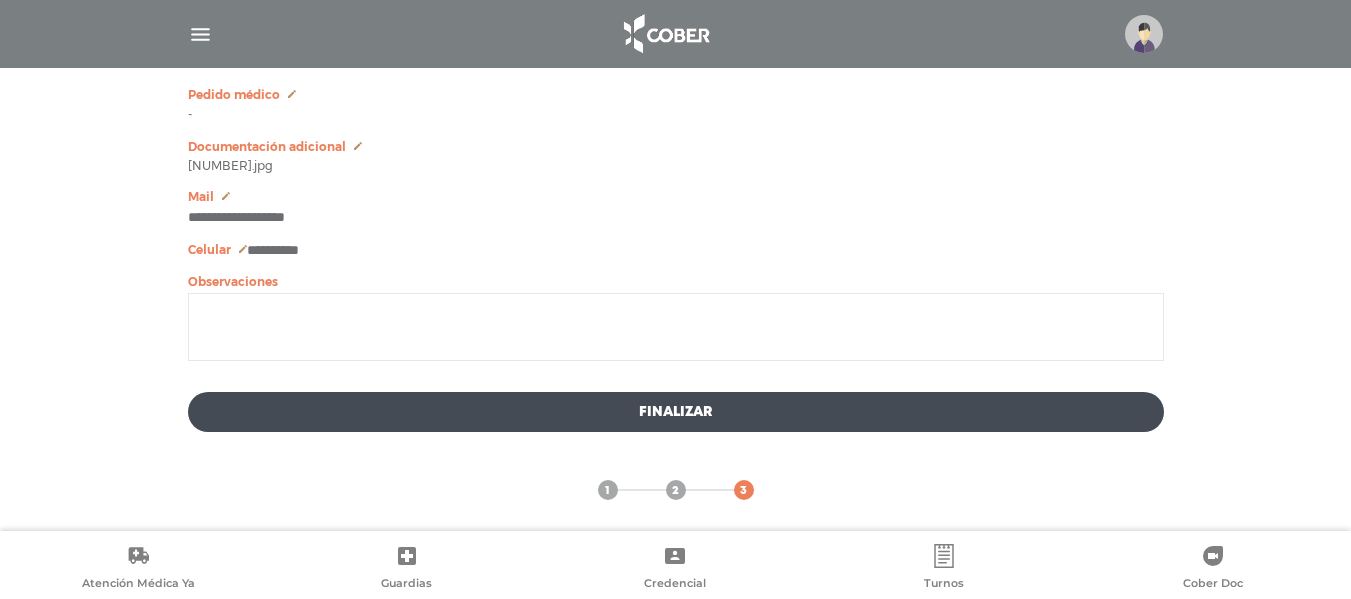 click on "Finalizar" at bounding box center [676, 412] 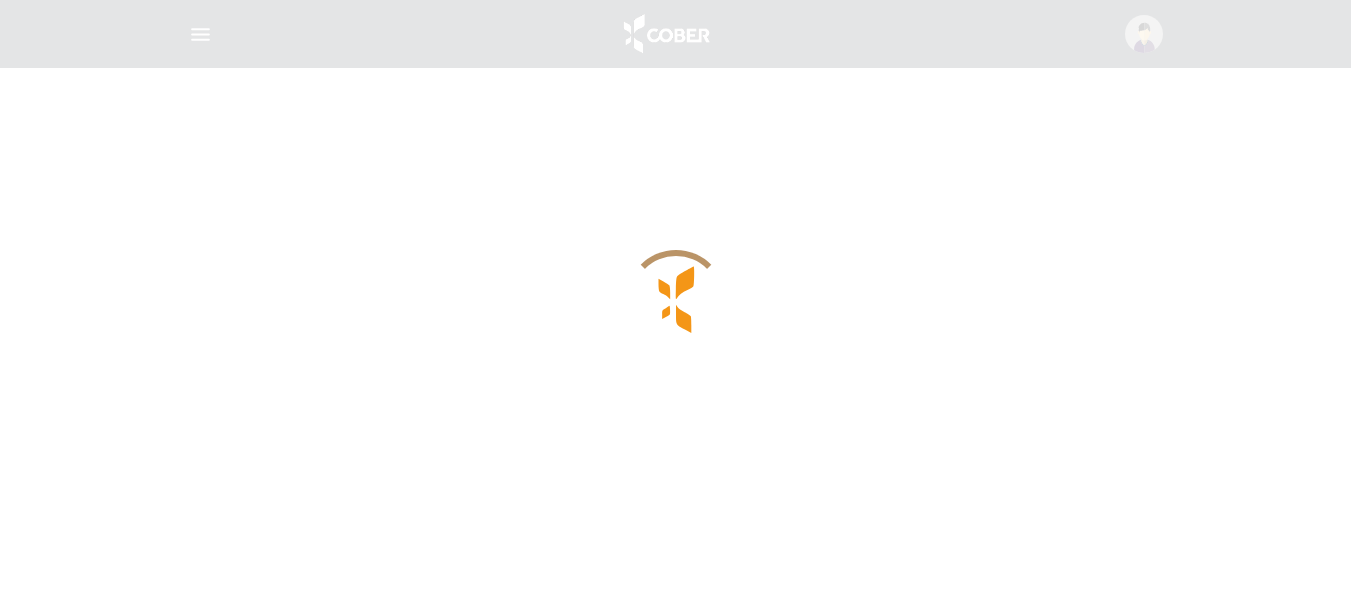 scroll, scrollTop: 0, scrollLeft: 0, axis: both 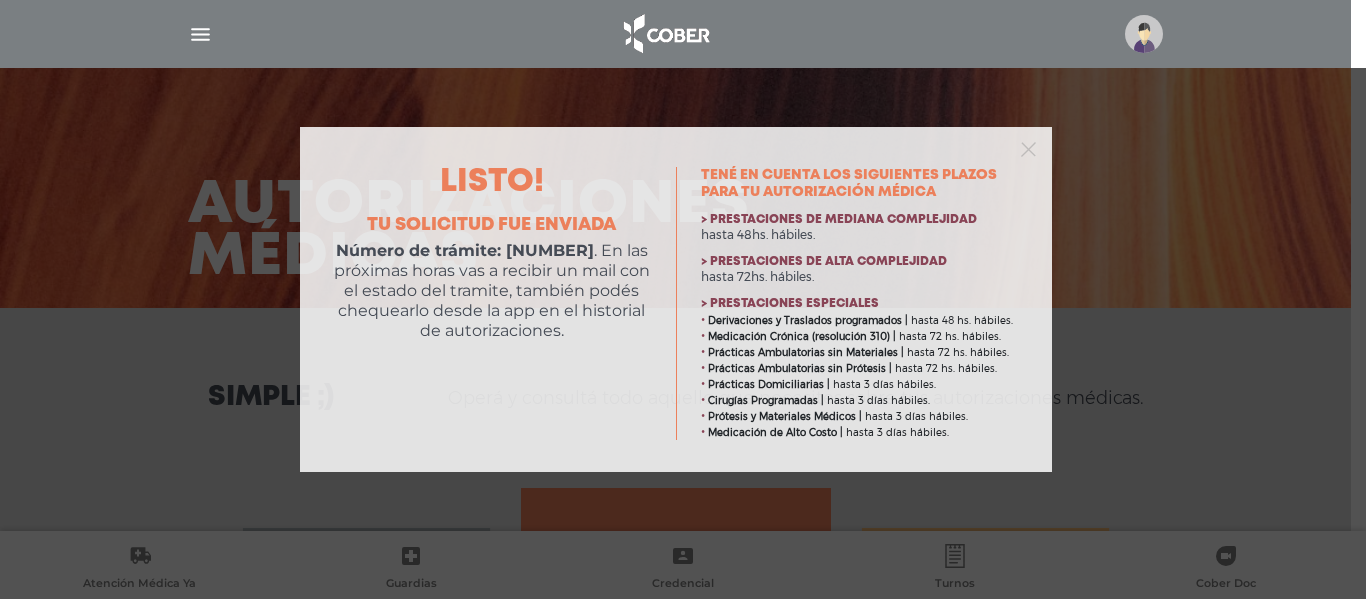 click on "Listo!
Tu solicitud fue enviada
Número de trámite: [NUMBER] .  En las próximas horas vas a recibir un mail con el estado del tramite, también podés chequearlo desde la app en el historial de autorizaciones.
Consultá plazos estimados
Tené en cuenta los siguientes plazos para tu autorización médica
> Prestaciones de mediana complejidad
hasta 48hs. hábiles." at bounding box center (683, 299) 